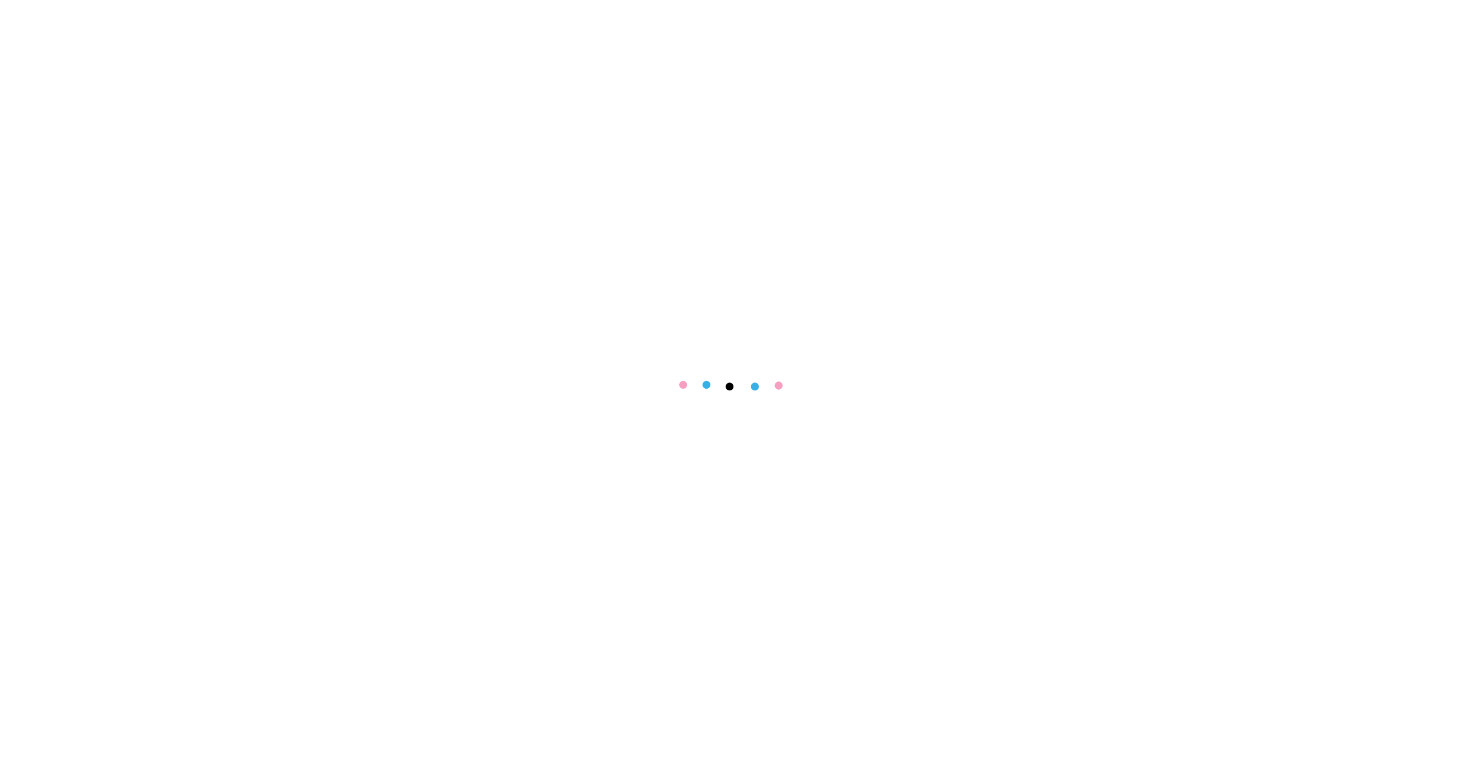 scroll, scrollTop: 0, scrollLeft: 0, axis: both 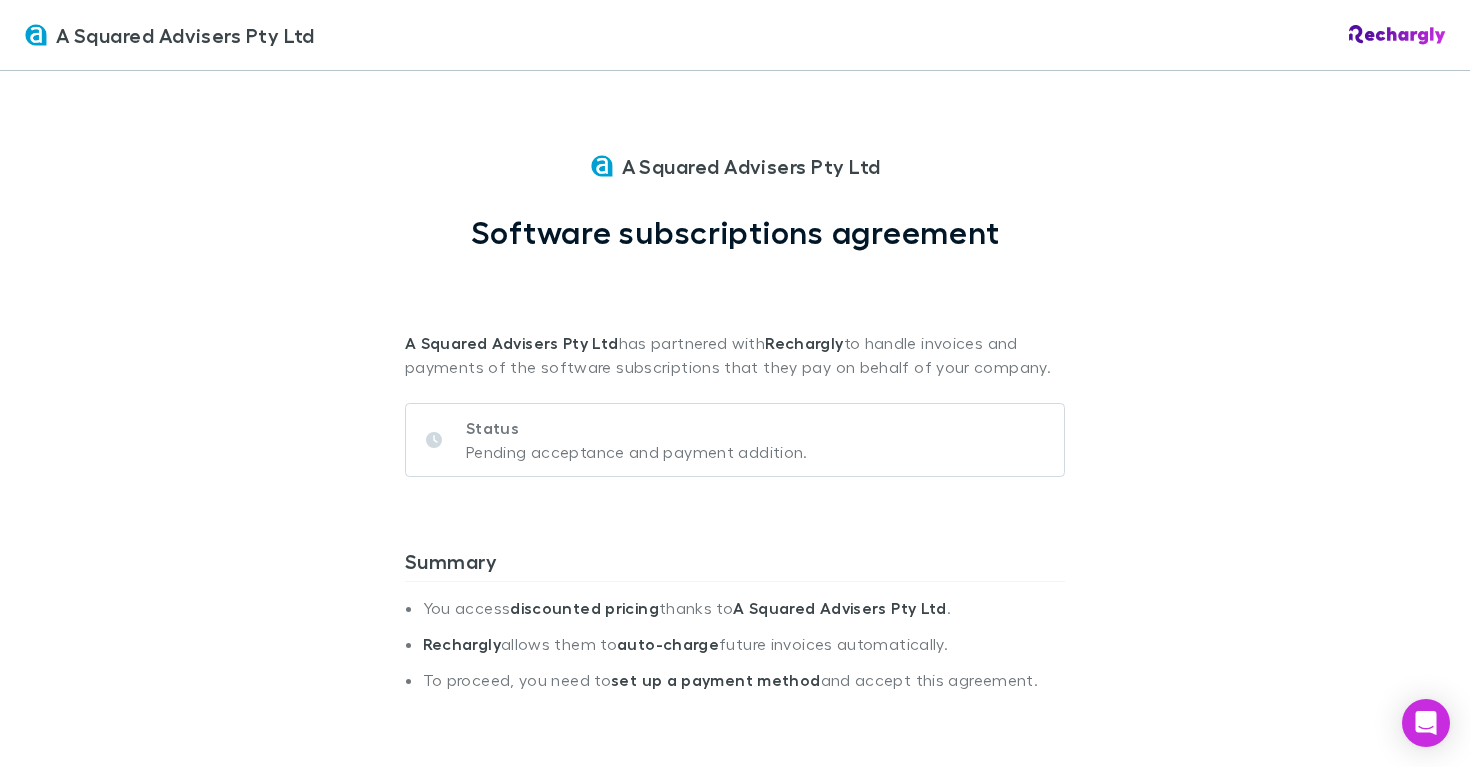 click on "A Squared Advisers Pty Ltd A Squared Advisers Pty Ltd Software subscriptions agreement A Squared Advisers Pty Ltd  has partnered with  Rechargly  to handle invoices and payments of the software subscriptions that they pay on behalf of your company. Status Pending acceptance and payment addition. Summary You access  discounted pricing  thanks to  A Squared Advisers Pty Ltd . Rechargly  allows them to  auto-charge  future invoices automatically. To proceed, you need to  set up a payment method  and accept this agreement. Services Software subscription services . The software suite subscription gives you access to a curated selection of accounting and productivity tools  at an exclusive discounted rate . Customer Molar Support Pty Ltd Billing Monthly Vendors Xero Category Cloud Software Invoice details Customer Molar Support Pty Ltd Invoice Number BCEBKE4U-0001 Invoice Date 31 Jul 2025 Amount Due 84.54   AUD Status Agreement Description   &   Date Rate   Discount   Amount   Xero - Comprehensive 19.09 11.2% 16.95" at bounding box center [735, 383] 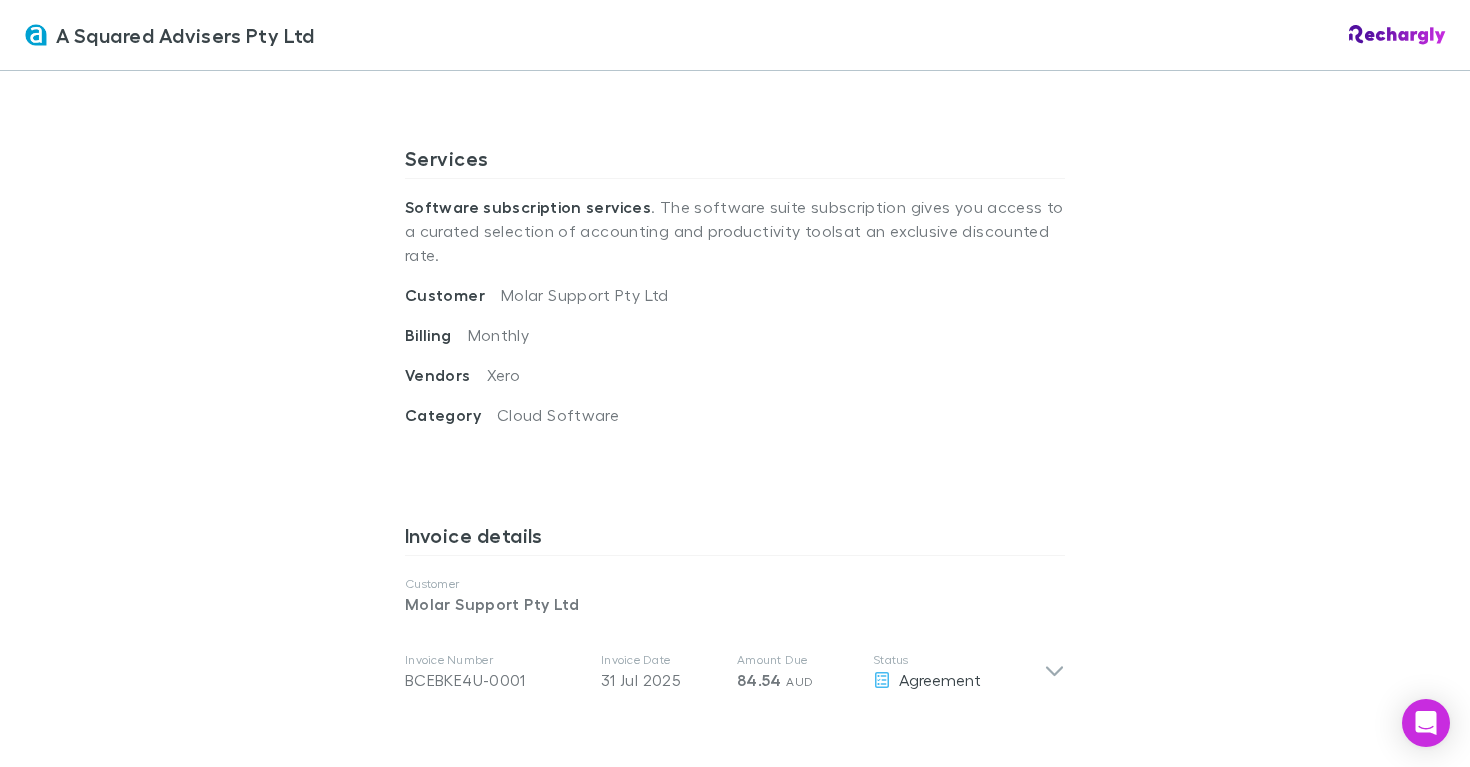 scroll, scrollTop: 662, scrollLeft: 0, axis: vertical 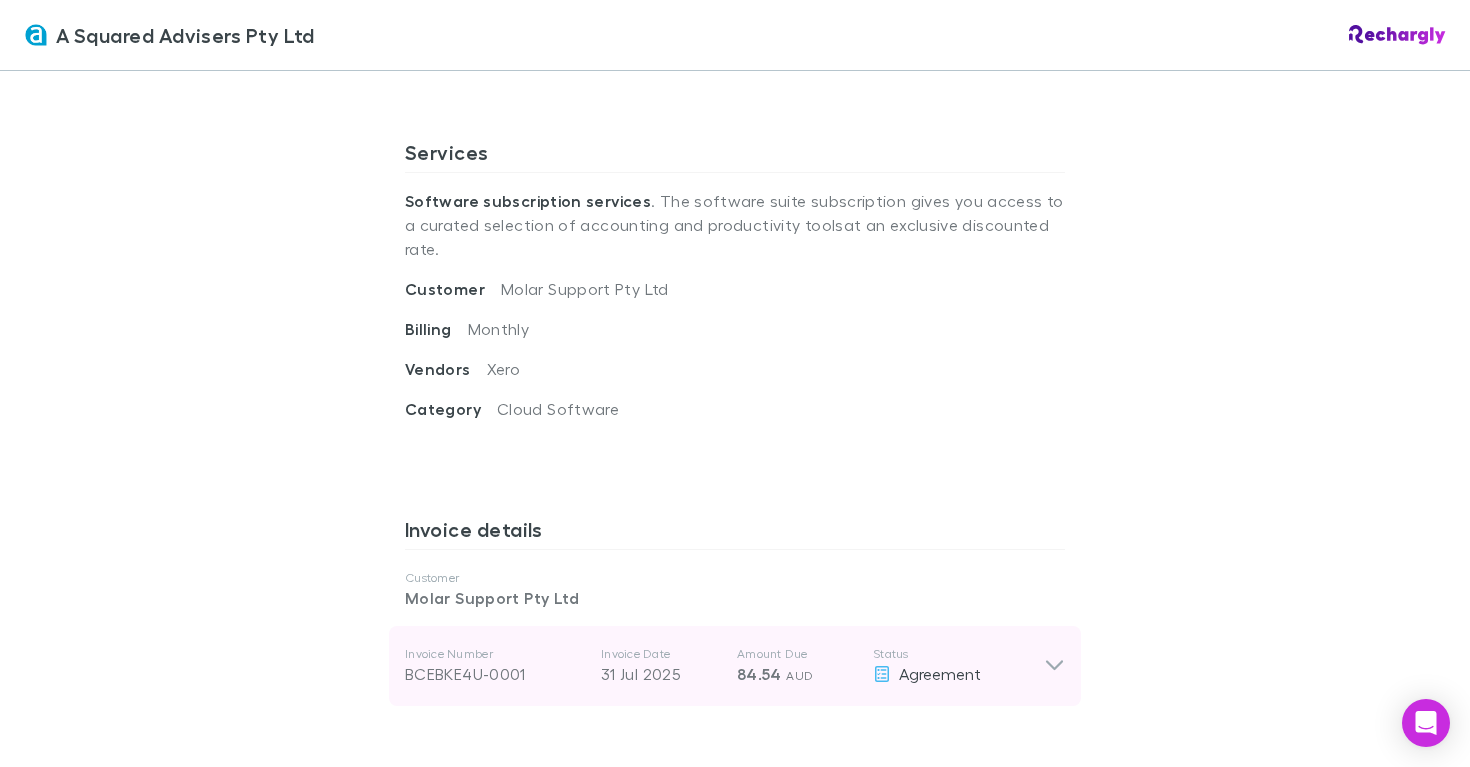 click on "31 Jul 2025" at bounding box center [661, 674] 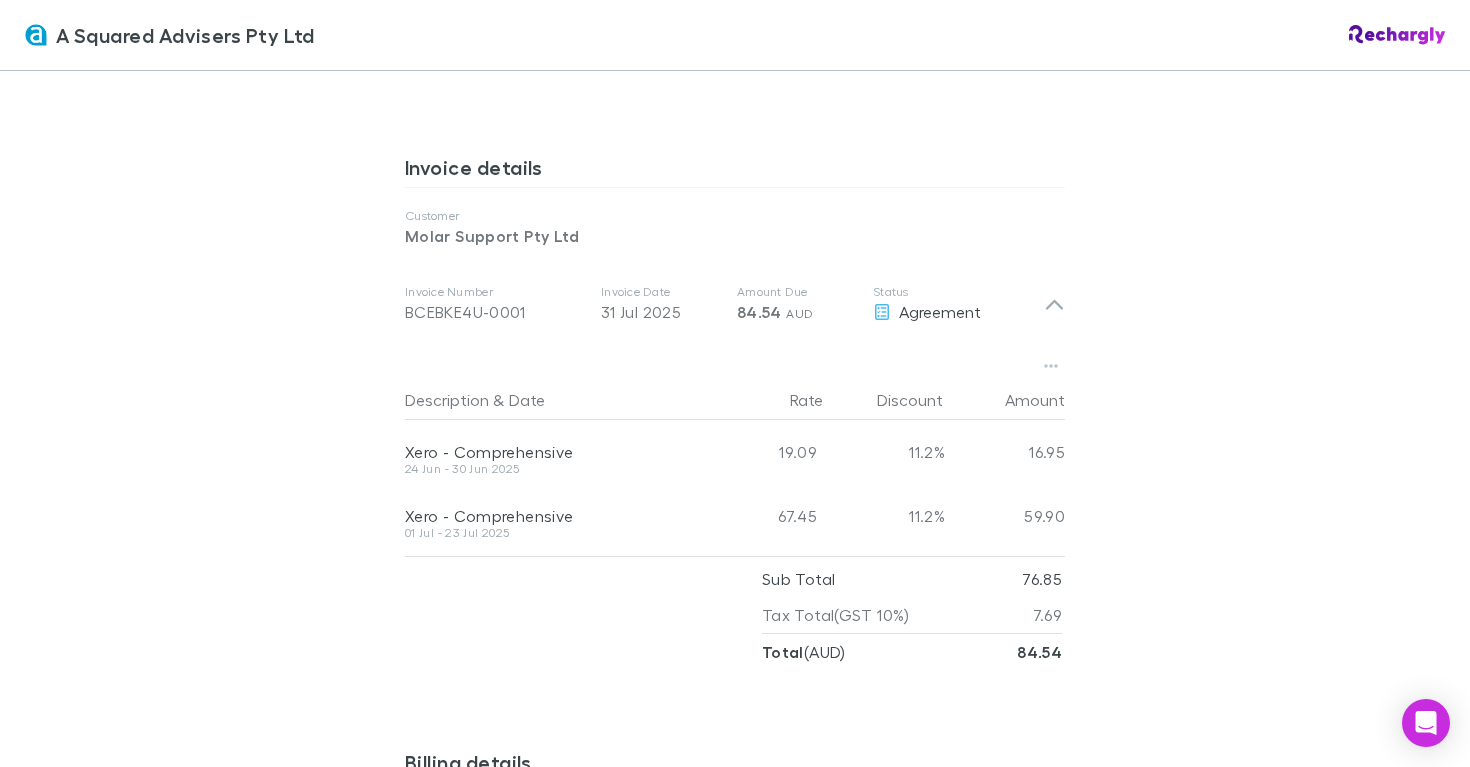 scroll, scrollTop: 1094, scrollLeft: 0, axis: vertical 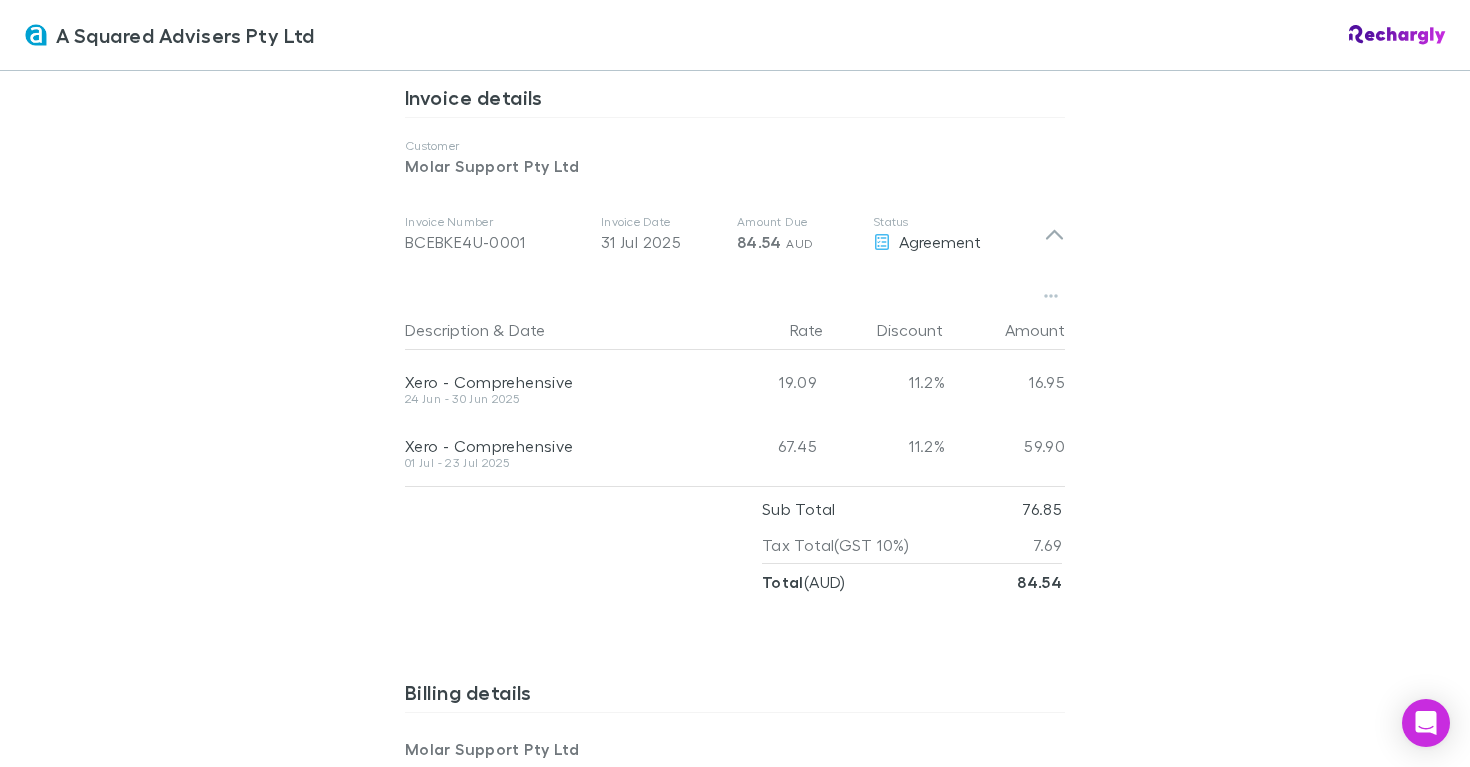 click on "A Squared Advisers Pty Ltd A Squared Advisers Pty Ltd Software subscriptions agreement A Squared Advisers Pty Ltd  has partnered with  Rechargly  to handle invoices and payments of the software subscriptions that they pay on behalf of your company. Status Pending acceptance and payment addition. Summary You access  discounted pricing  thanks to  A Squared Advisers Pty Ltd . Rechargly  allows them to  auto-charge  future invoices automatically. To proceed, you need to  set up a payment method  and accept this agreement. Services Software subscription services . The software suite subscription gives you access to a curated selection of accounting and productivity tools  at an exclusive discounted rate . Customer Molar Support Pty Ltd Billing Monthly Vendors Xero Category Cloud Software Invoice details Customer Molar Support Pty Ltd Invoice Number BCEBKE4U-0001 Invoice Date 31 Jul 2025 Amount Due 84.54   AUD Status Agreement Description   &   Date Rate   Discount   Amount   Xero - Comprehensive 19.09 11.2% 16.95" at bounding box center (735, 383) 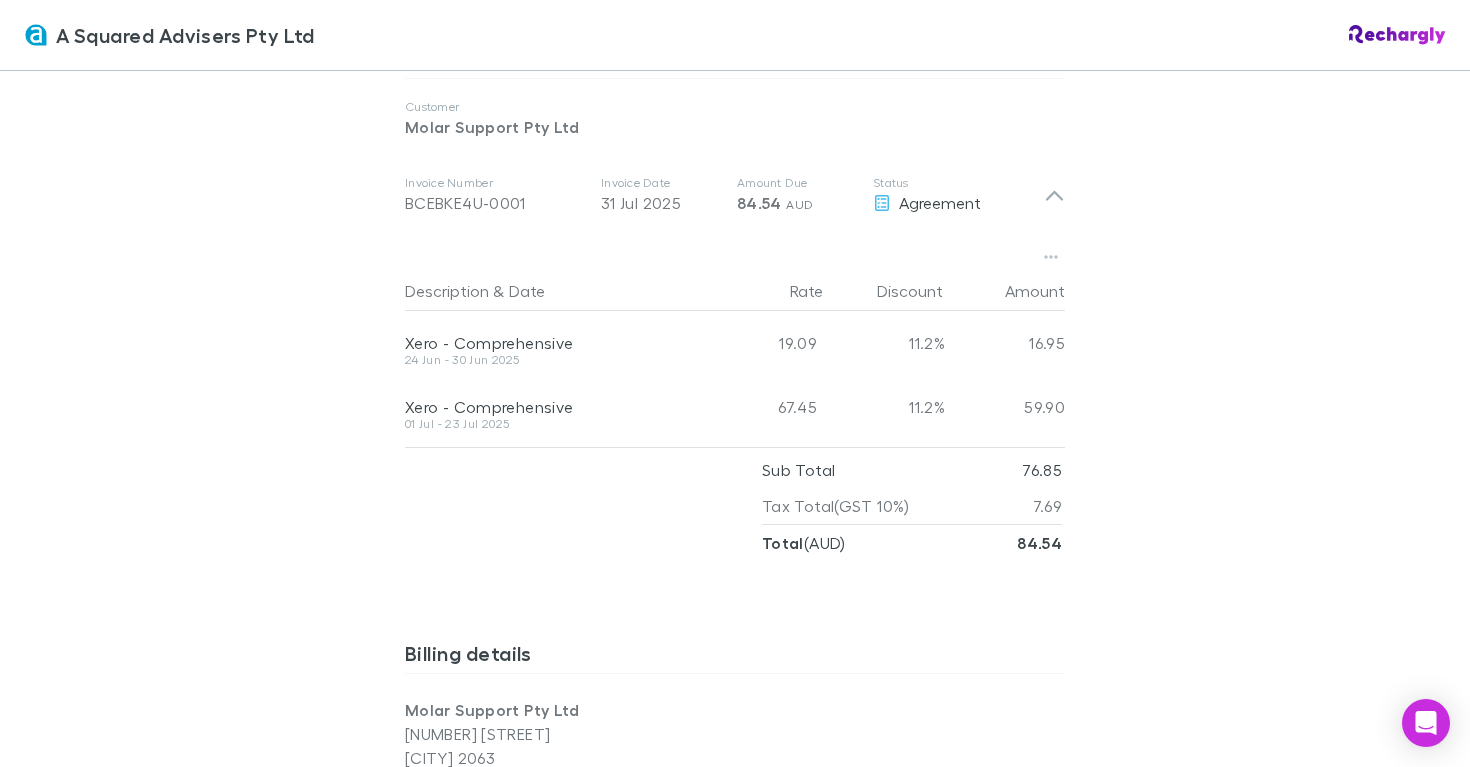 scroll, scrollTop: 1137, scrollLeft: 0, axis: vertical 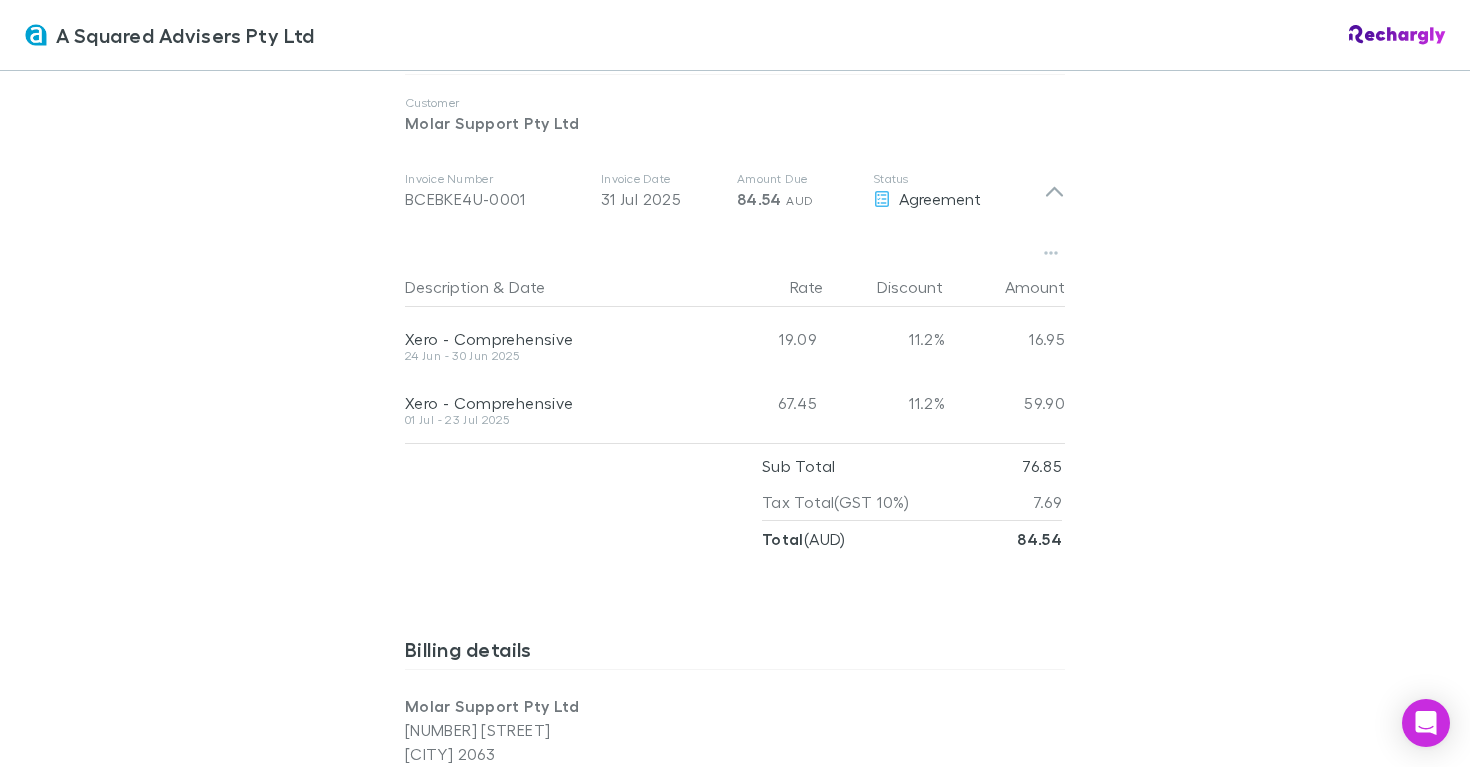 click on "A Squared Advisers Pty Ltd A Squared Advisers Pty Ltd Software subscriptions agreement A Squared Advisers Pty Ltd  has partnered with  Rechargly  to handle invoices and payments of the software subscriptions that they pay on behalf of your company. Status Pending acceptance and payment addition. Summary You access  discounted pricing  thanks to  A Squared Advisers Pty Ltd . Rechargly  allows them to  auto-charge  future invoices automatically. To proceed, you need to  set up a payment method  and accept this agreement. Services Software subscription services . The software suite subscription gives you access to a curated selection of accounting and productivity tools  at an exclusive discounted rate . Customer Molar Support Pty Ltd Billing Monthly Vendors Xero Category Cloud Software Invoice details Customer Molar Support Pty Ltd Invoice Number BCEBKE4U-0001 Invoice Date 31 Jul 2025 Amount Due 84.54   AUD Status Agreement Description   &   Date Rate   Discount   Amount   Xero - Comprehensive 19.09 11.2% 16.95" at bounding box center [735, 383] 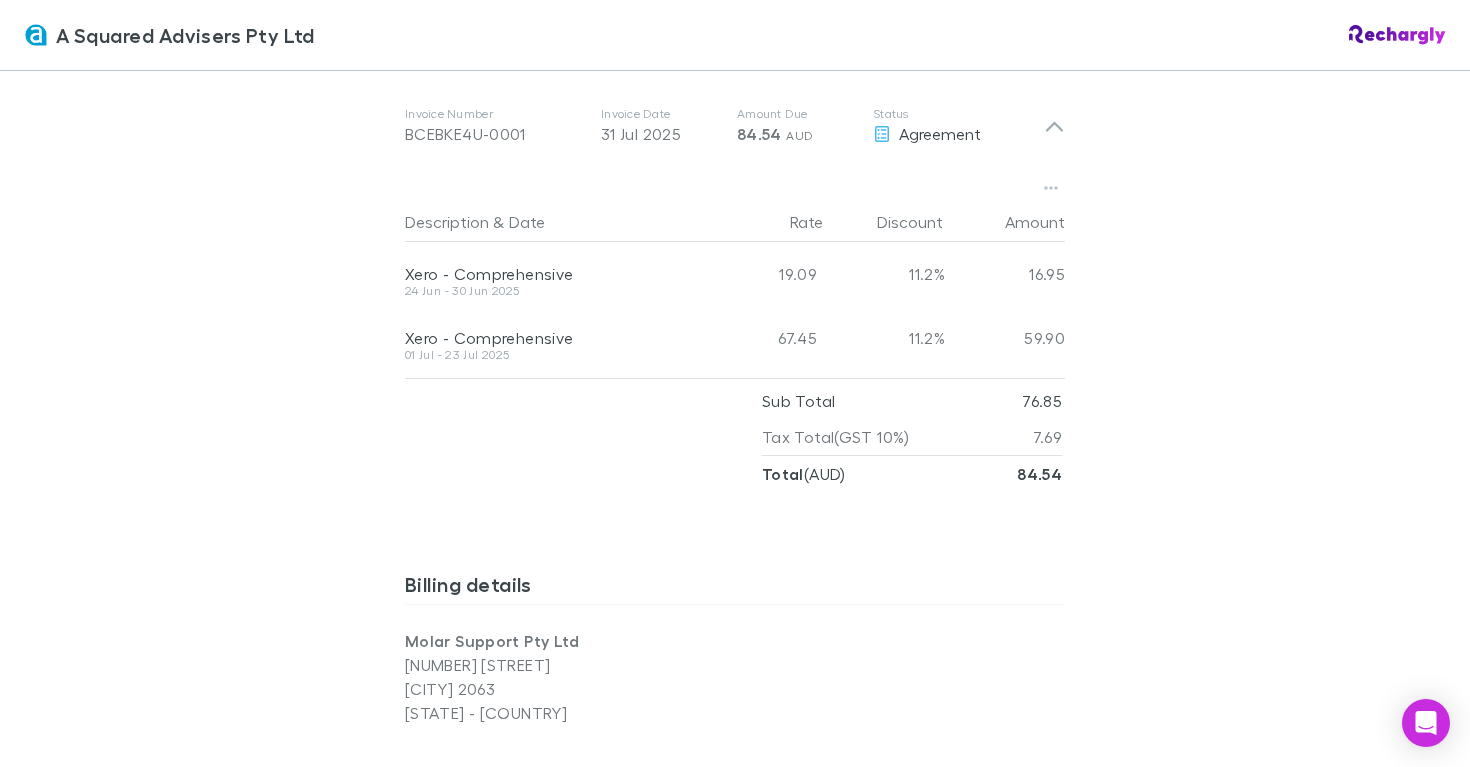 scroll, scrollTop: 1211, scrollLeft: 0, axis: vertical 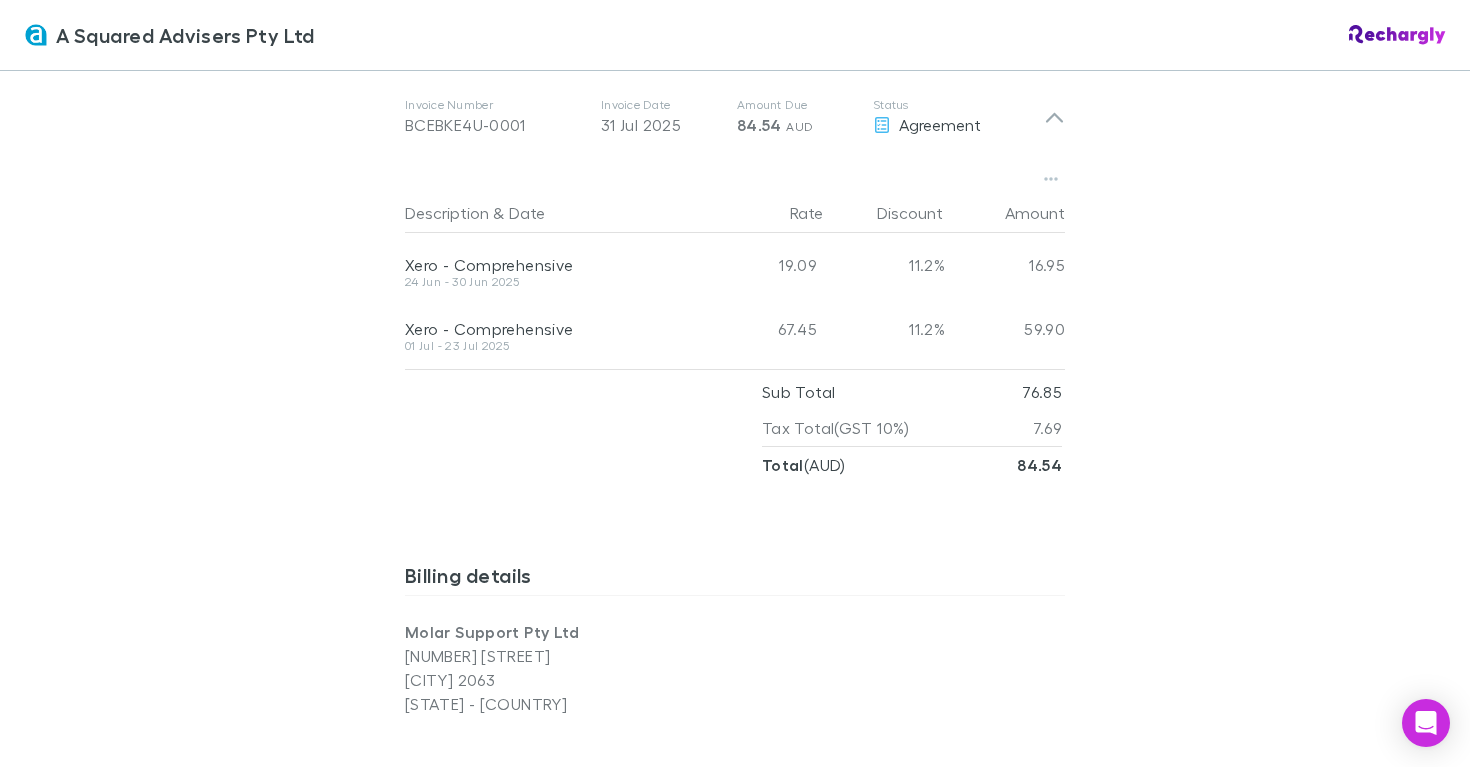 click on "A Squared Advisers Pty Ltd A Squared Advisers Pty Ltd Software subscriptions agreement A Squared Advisers Pty Ltd  has partnered with  Rechargly  to handle invoices and payments of the software subscriptions that they pay on behalf of your company. Status Pending acceptance and payment addition. Summary You access  discounted pricing  thanks to  A Squared Advisers Pty Ltd . Rechargly  allows them to  auto-charge  future invoices automatically. To proceed, you need to  set up a payment method  and accept this agreement. Services Software subscription services . The software suite subscription gives you access to a curated selection of accounting and productivity tools  at an exclusive discounted rate . Customer Molar Support Pty Ltd Billing Monthly Vendors Xero Category Cloud Software Invoice details Customer Molar Support Pty Ltd Invoice Number BCEBKE4U-0001 Invoice Date 31 Jul 2025 Amount Due 84.54   AUD Status Agreement Description   &   Date Rate   Discount   Amount   Xero - Comprehensive 19.09 11.2% 16.95" at bounding box center [735, 383] 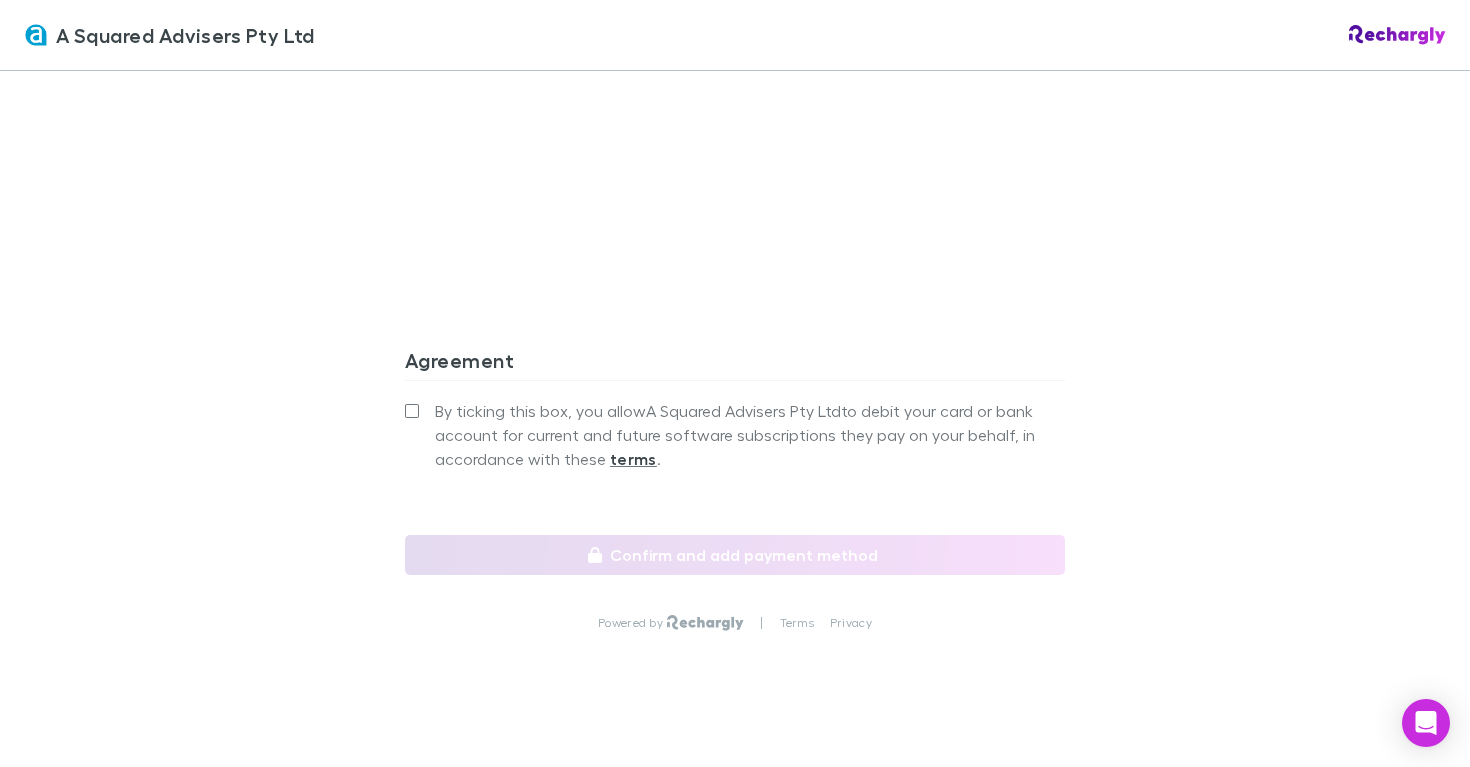 scroll, scrollTop: 2143, scrollLeft: 0, axis: vertical 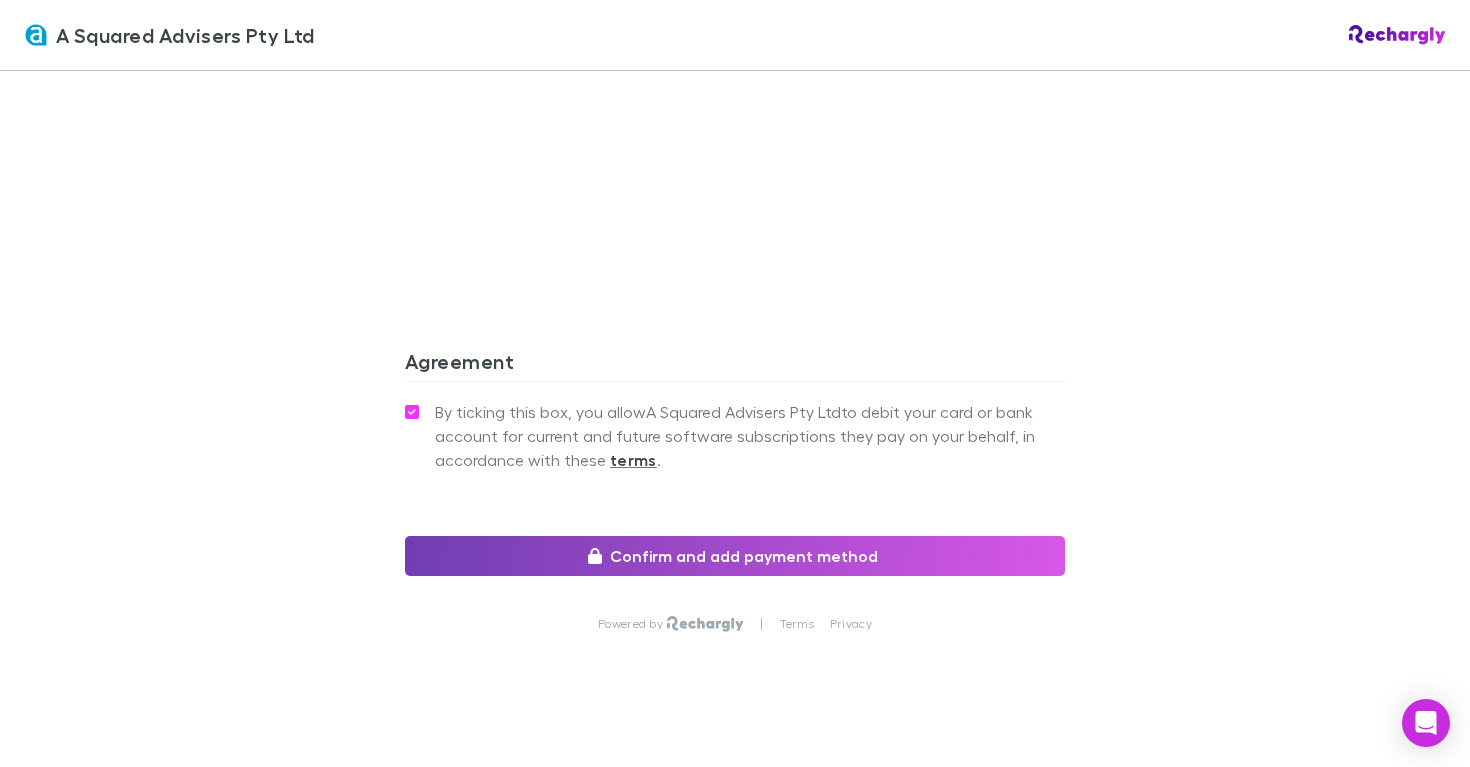 click on "Confirm and add payment method" at bounding box center [735, 556] 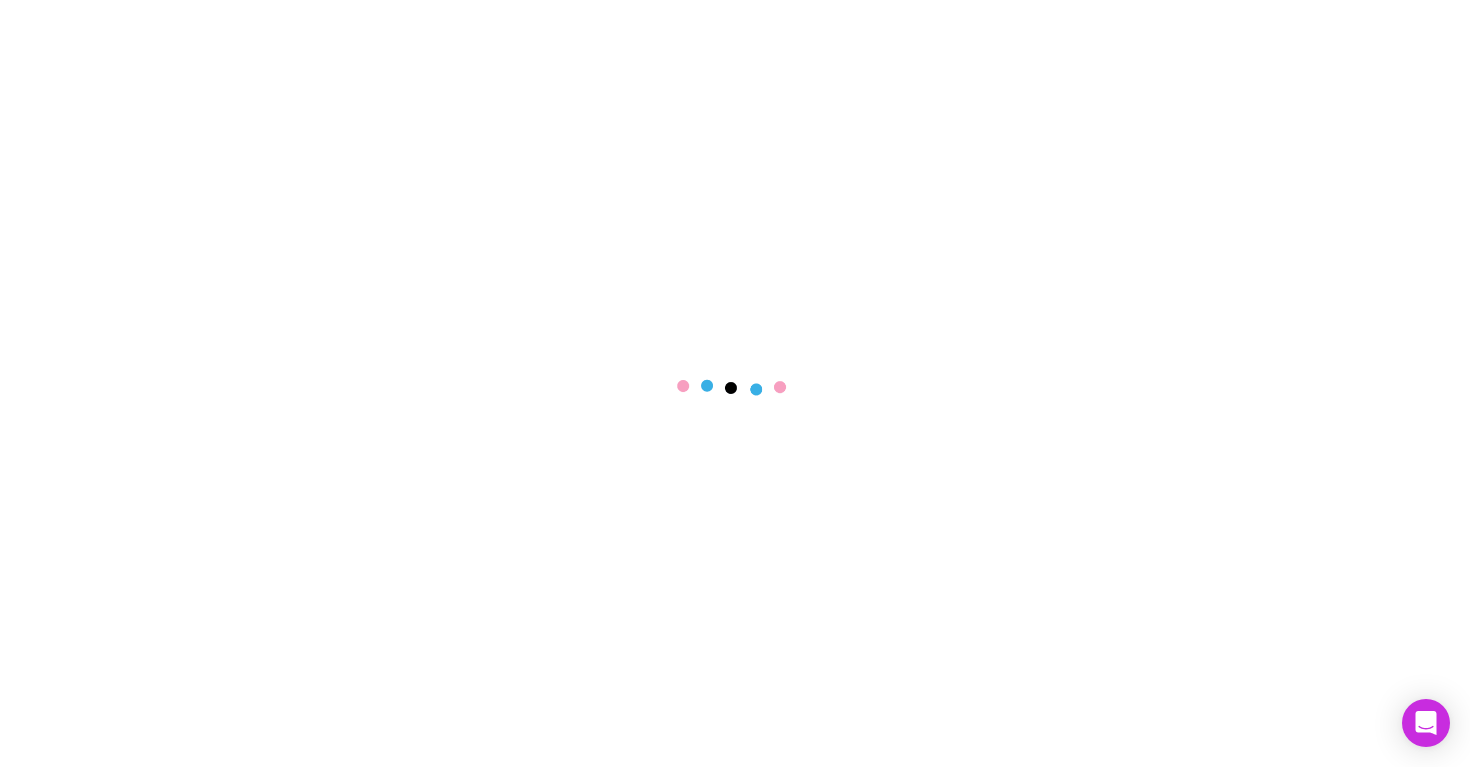 scroll, scrollTop: 0, scrollLeft: 0, axis: both 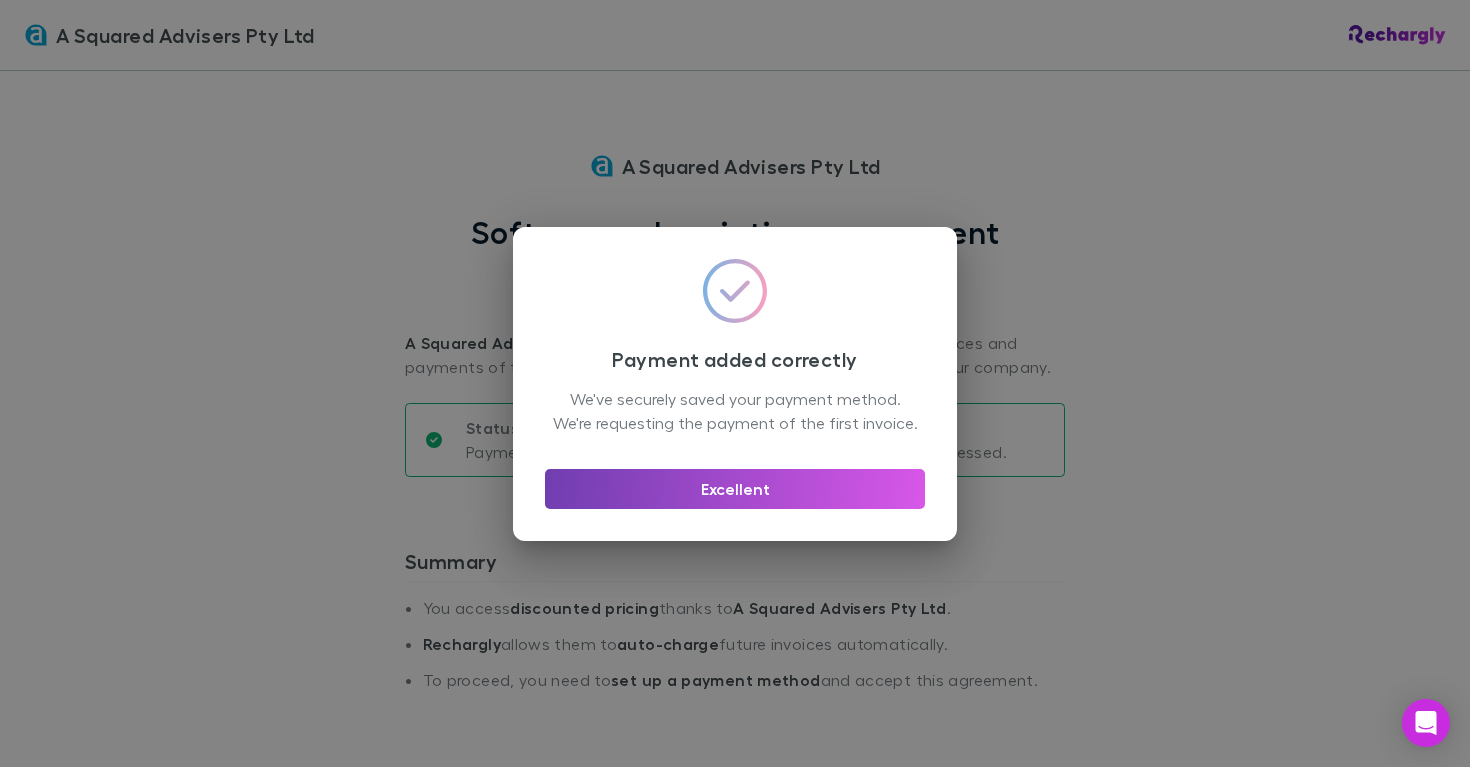click on "Excellent" at bounding box center [735, 489] 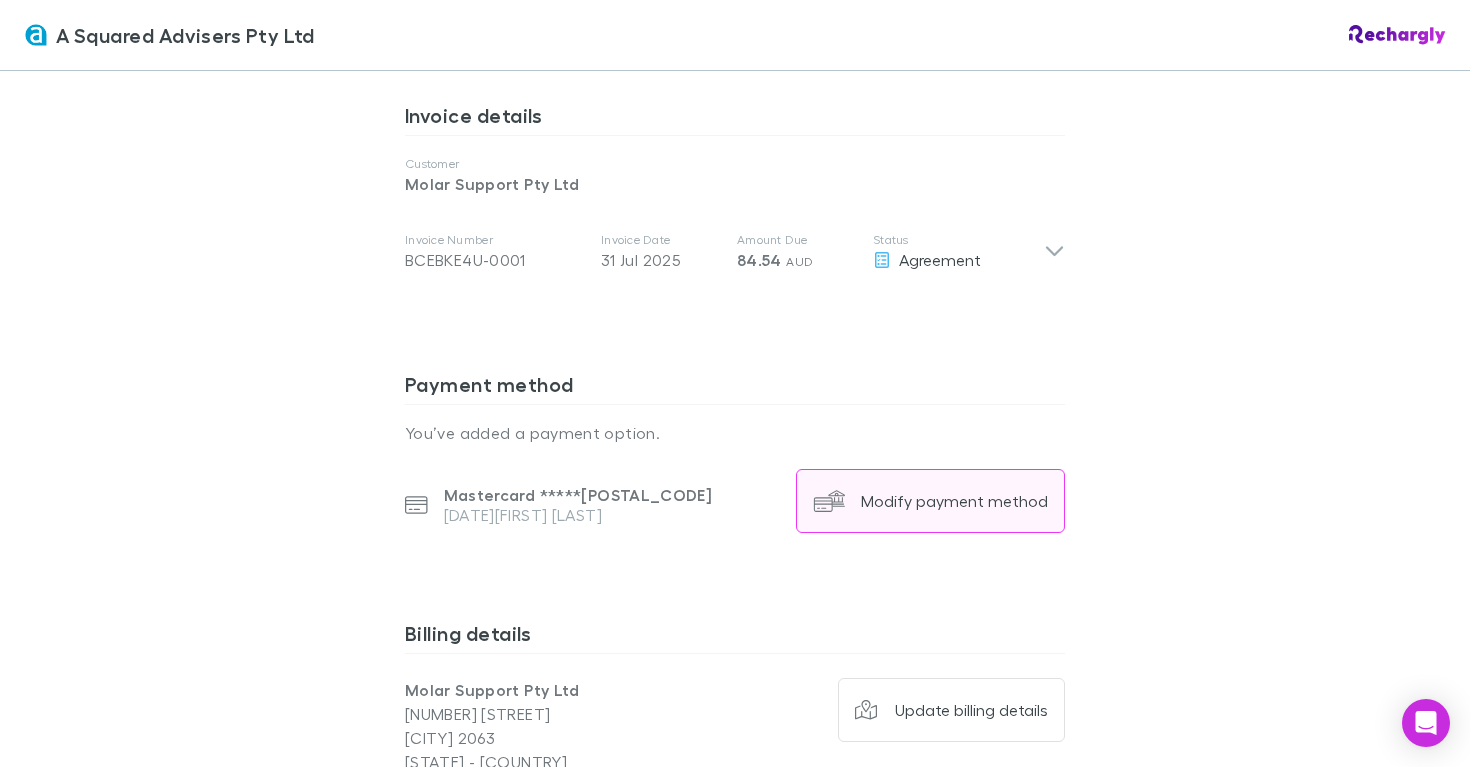 scroll, scrollTop: 1078, scrollLeft: 0, axis: vertical 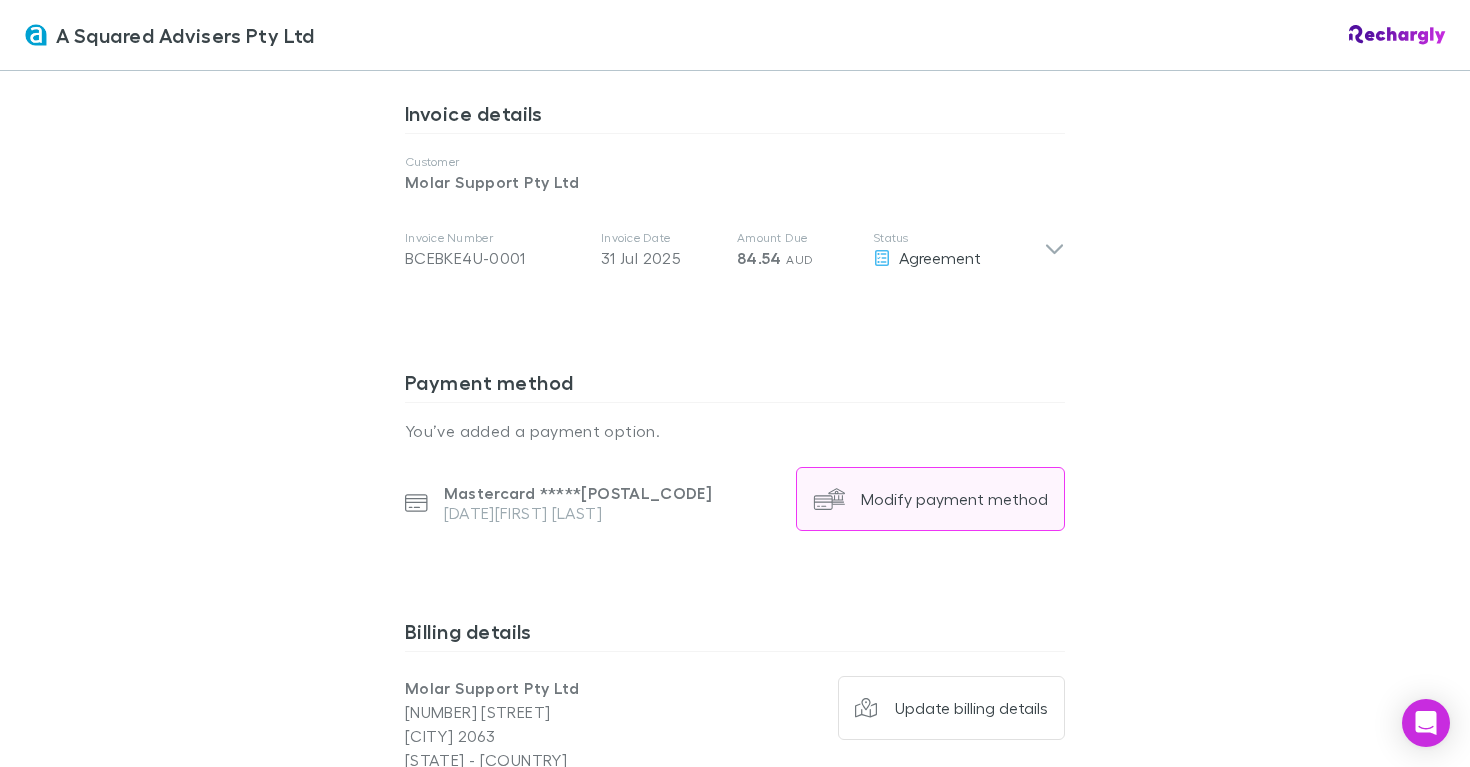 click on "Modify payment method" at bounding box center (954, 499) 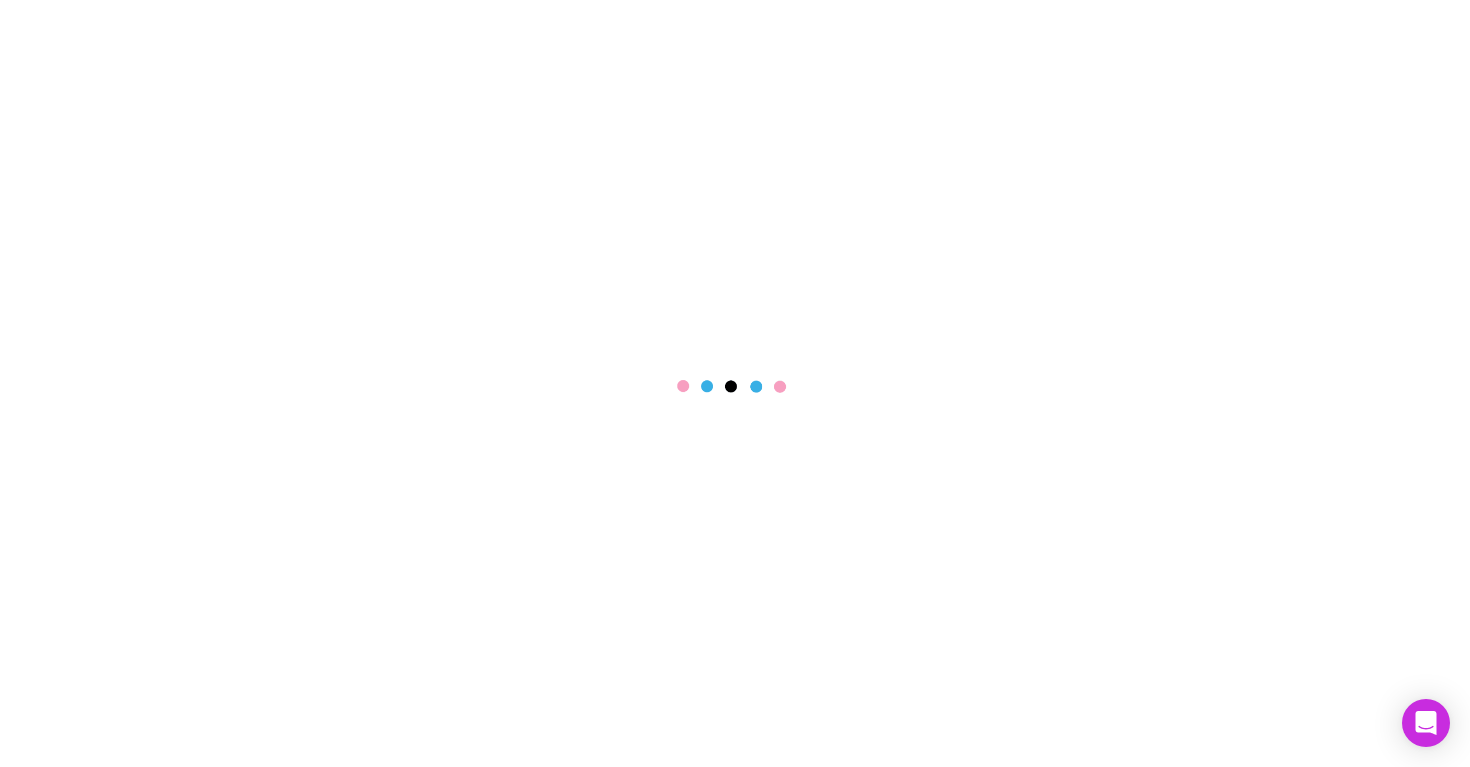 scroll, scrollTop: 0, scrollLeft: 0, axis: both 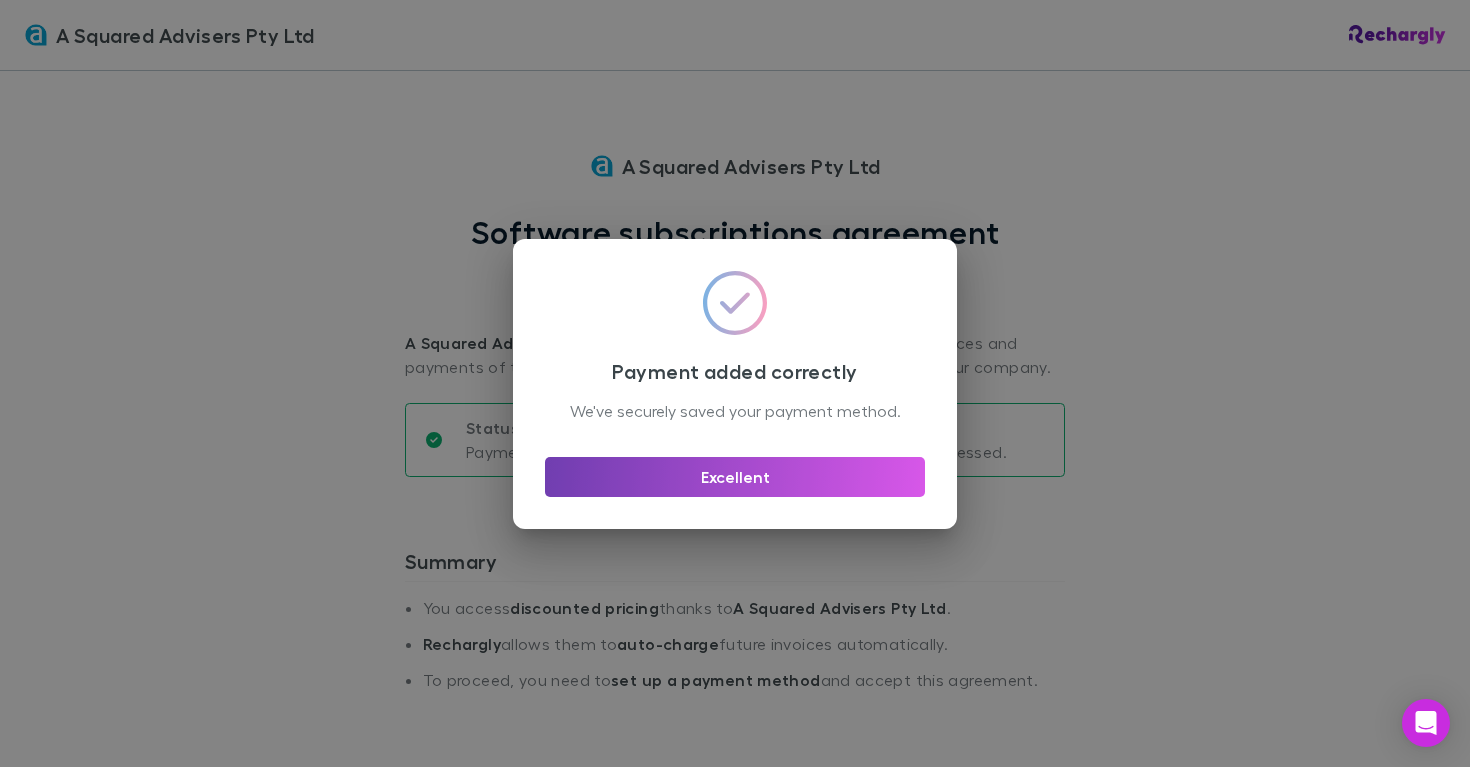 click on "Excellent" at bounding box center [735, 477] 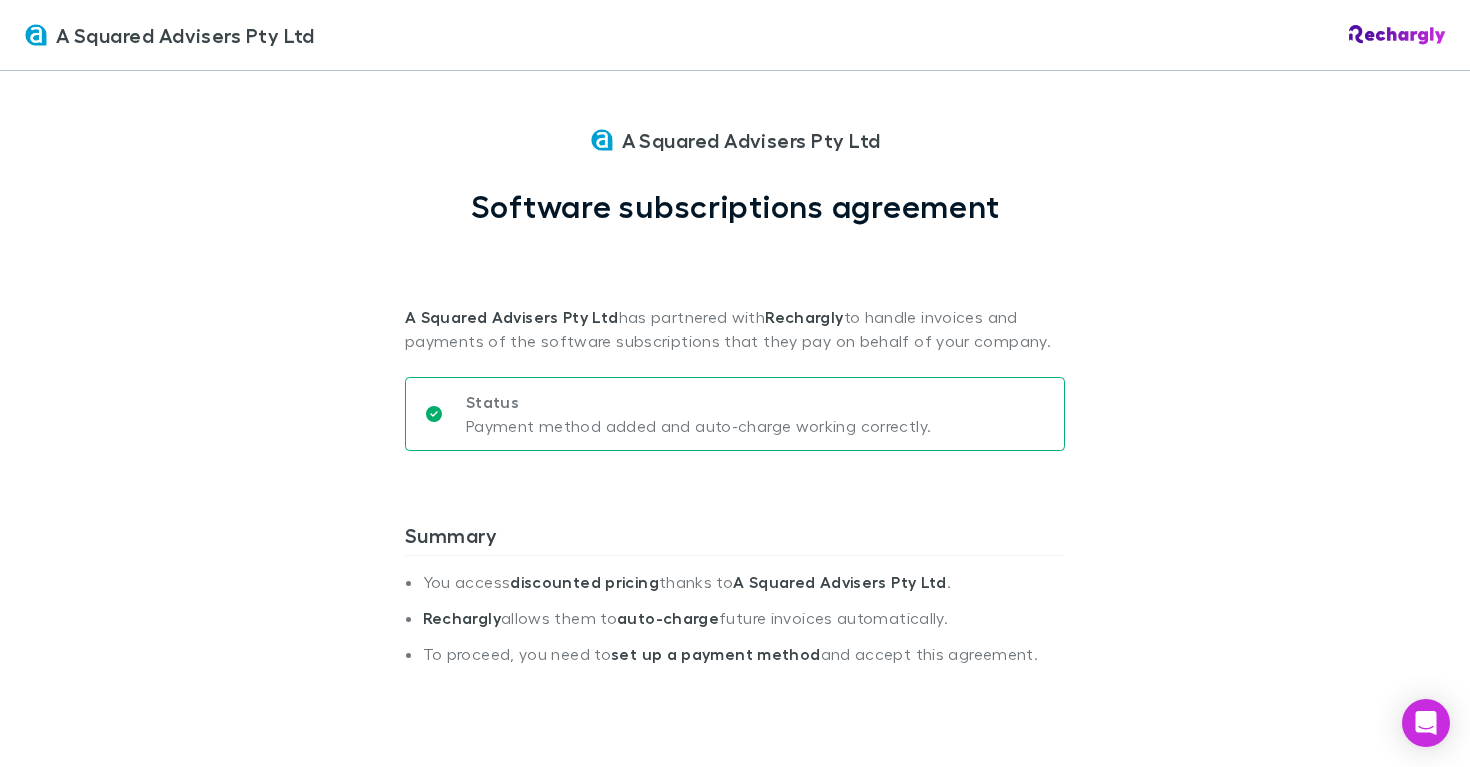 scroll, scrollTop: 27, scrollLeft: 0, axis: vertical 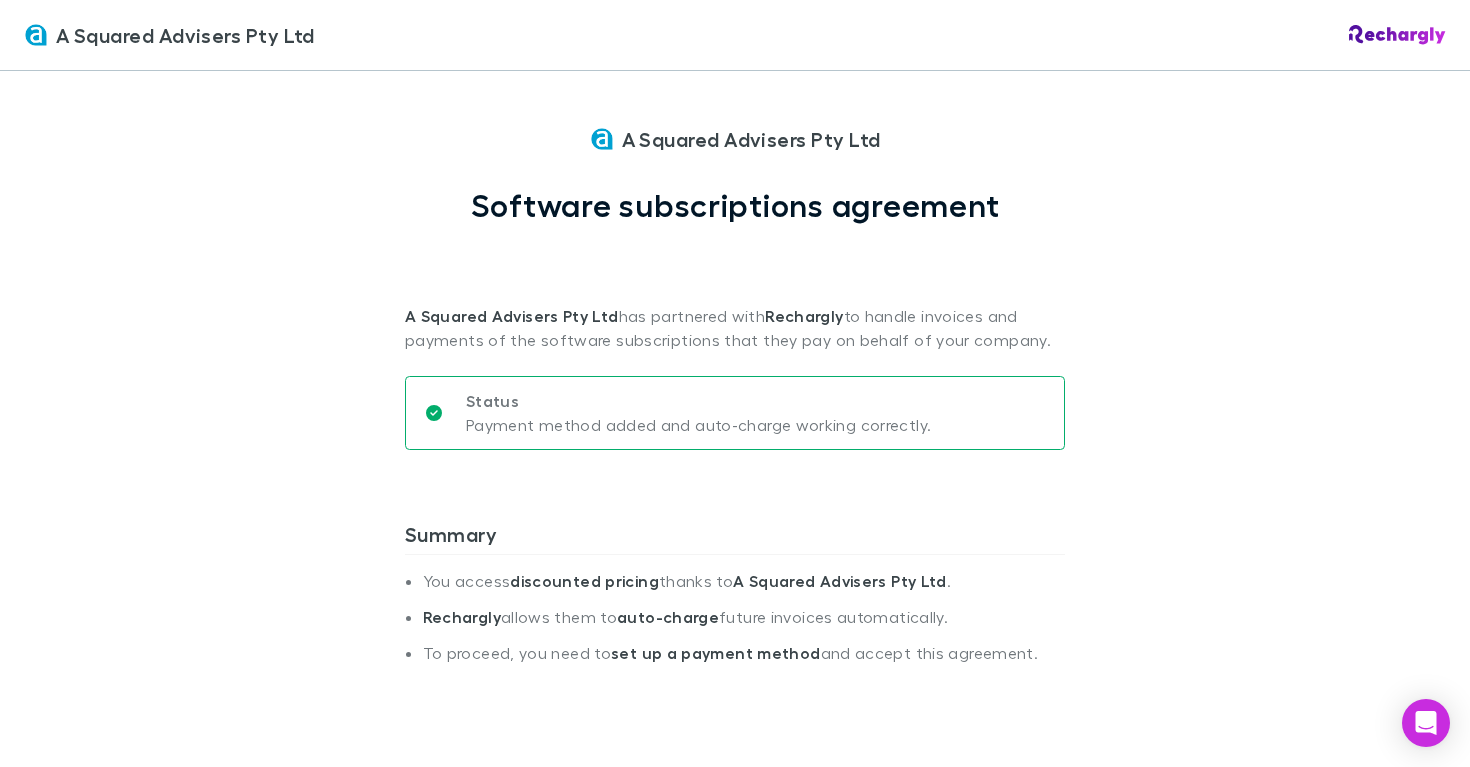 click on "[COMPANY] [COMPANY] Software subscriptions agreement [COMPANY]  has partnered with  Rechargly  to handle invoices and payments of the software subscriptions that they pay on behalf of your company. Status Payment method added and auto-charge working correctly. Summary You access  discounted pricing  thanks to  [COMPANY] . Rechargly  allows them to  auto-charge  future invoices automatically. To proceed, you need to  set up a payment method  and accept this agreement. Services Software subscription services . The software suite subscription gives you access to a curated selection of accounting and productivity tools  at an exclusive discounted rate . Customer [COMPANY] Billing Monthly Vendors Xero Category Cloud Software Invoice details Customer [COMPANY] Invoice Number BCEBKE4U-0001 Invoice Date [DATE] Amount Due 84.54   AUD Status Payment failed Description   &   Date Rate   Discount   Amount   19.09 11.2% 16.95" at bounding box center [735, 383] 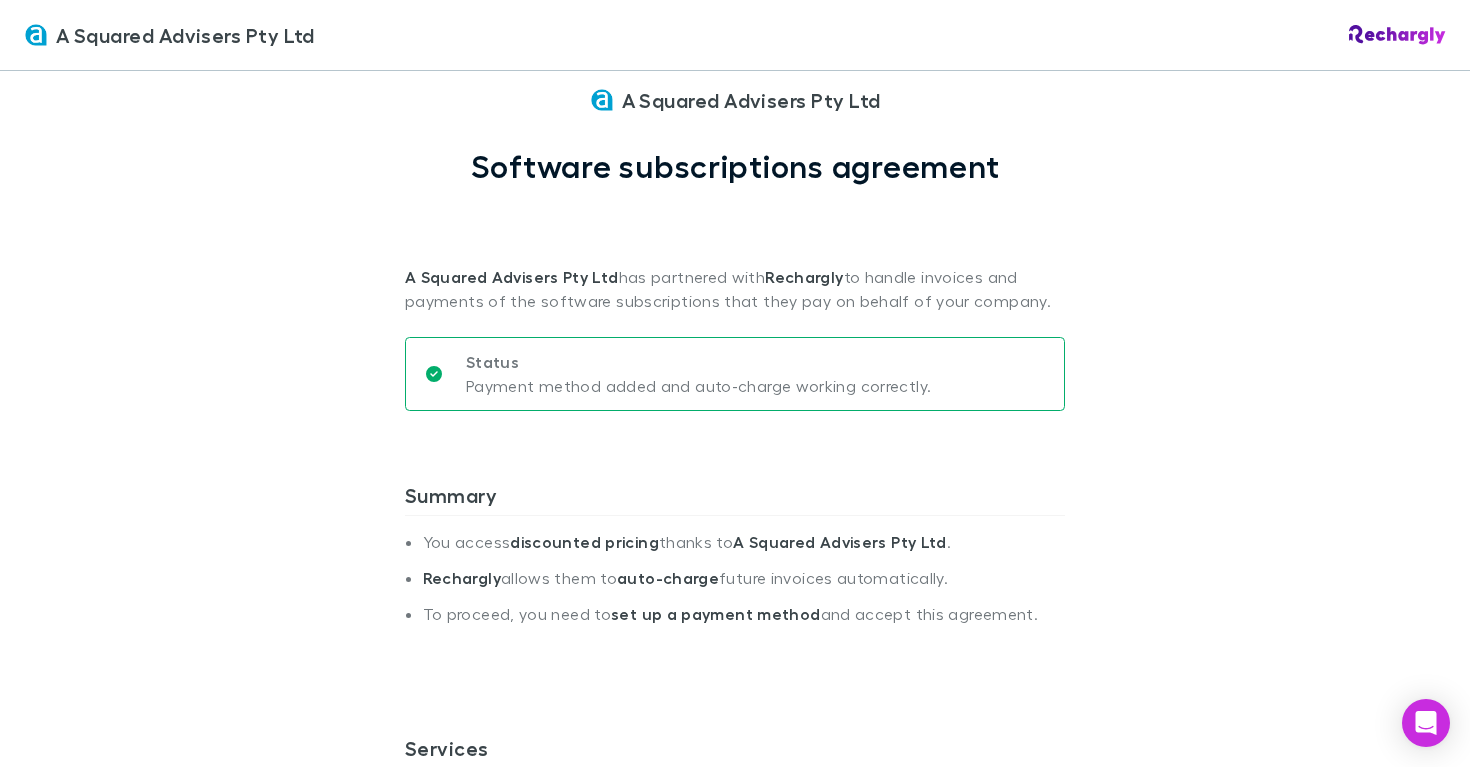 scroll, scrollTop: 70, scrollLeft: 0, axis: vertical 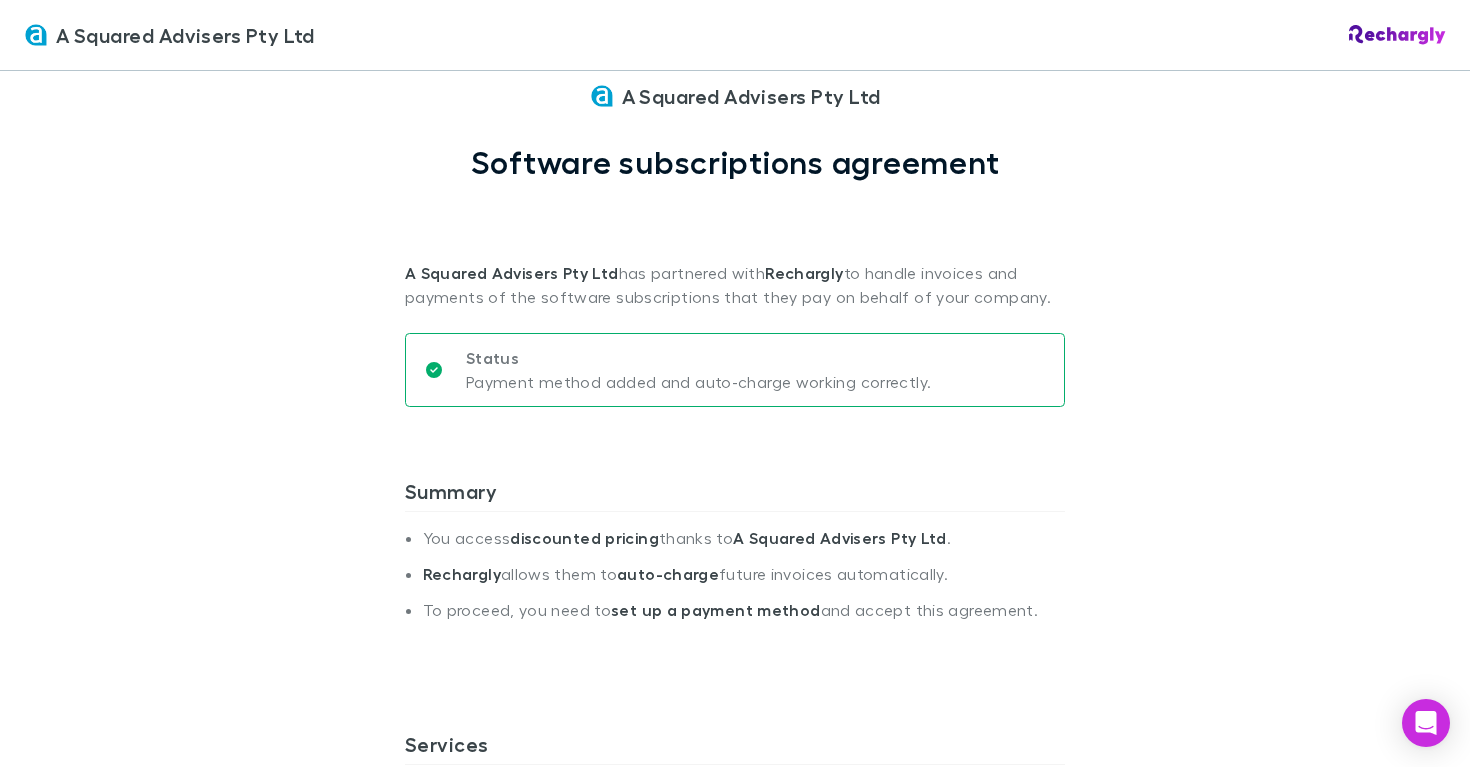 click on "A Squared Advisers Pty Ltd A Squared Advisers Pty Ltd Software subscriptions agreement A Squared Advisers Pty Ltd  has partnered with  Rechargly  to handle invoices and payments of the software subscriptions that they pay on behalf of your company. Status Payment method added and auto-charge working correctly. Summary You access  discounted pricing  thanks to  A Squared Advisers Pty Ltd . Rechargly  allows them to  auto-charge  future invoices automatically. To proceed, you need to  set up a payment method  and accept this agreement. Services Software subscription services . The software suite subscription gives you access to a curated selection of accounting and productivity tools  at an exclusive discounted rate . Customer Molar Support Pty Ltd Billing Monthly Vendors Xero Category Cloud Software Invoice details Customer Molar Support Pty Ltd Invoice Number BCEBKE4U-0001 Invoice Date 31 Jul 2025 Amount Due 84.54   AUD Status Payment failed Description   &   Date Rate   Discount   Amount   19.09 11.2% 16.95" at bounding box center (735, 383) 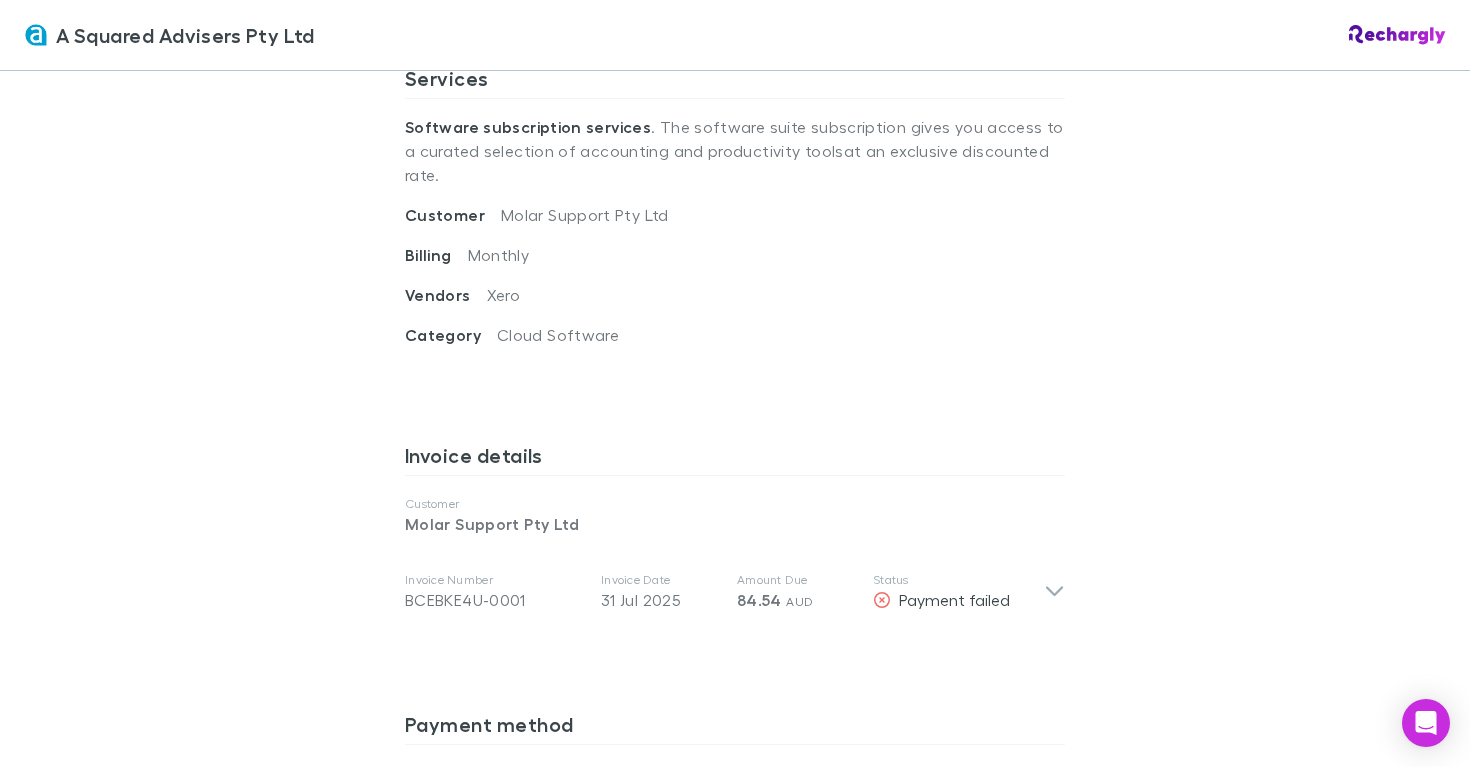 scroll, scrollTop: 738, scrollLeft: 0, axis: vertical 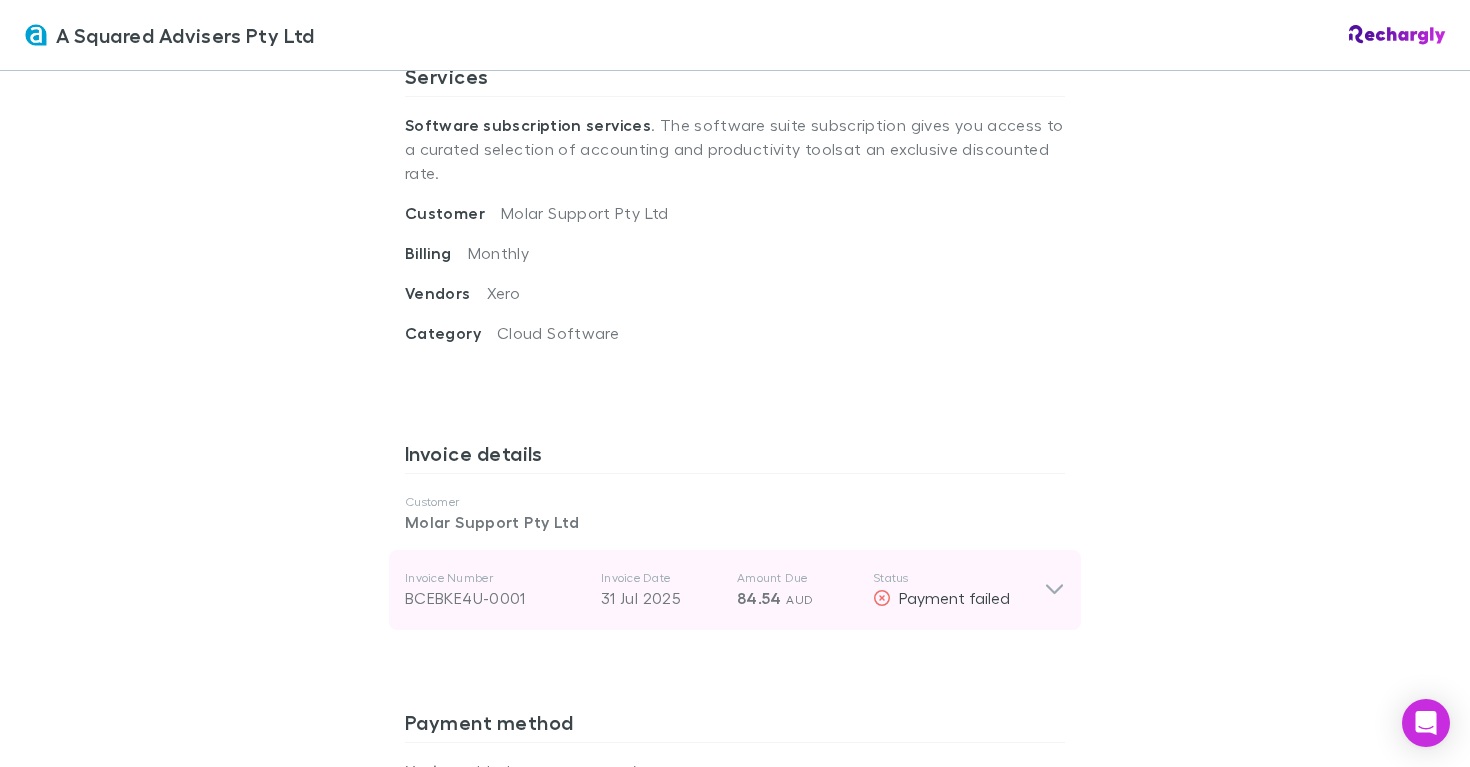 click on "Invoice Number BCEBKE4U-0001 Invoice Date 31 Jul 2025 Amount Due 84.54   AUD Status Payment failed" at bounding box center [735, 590] 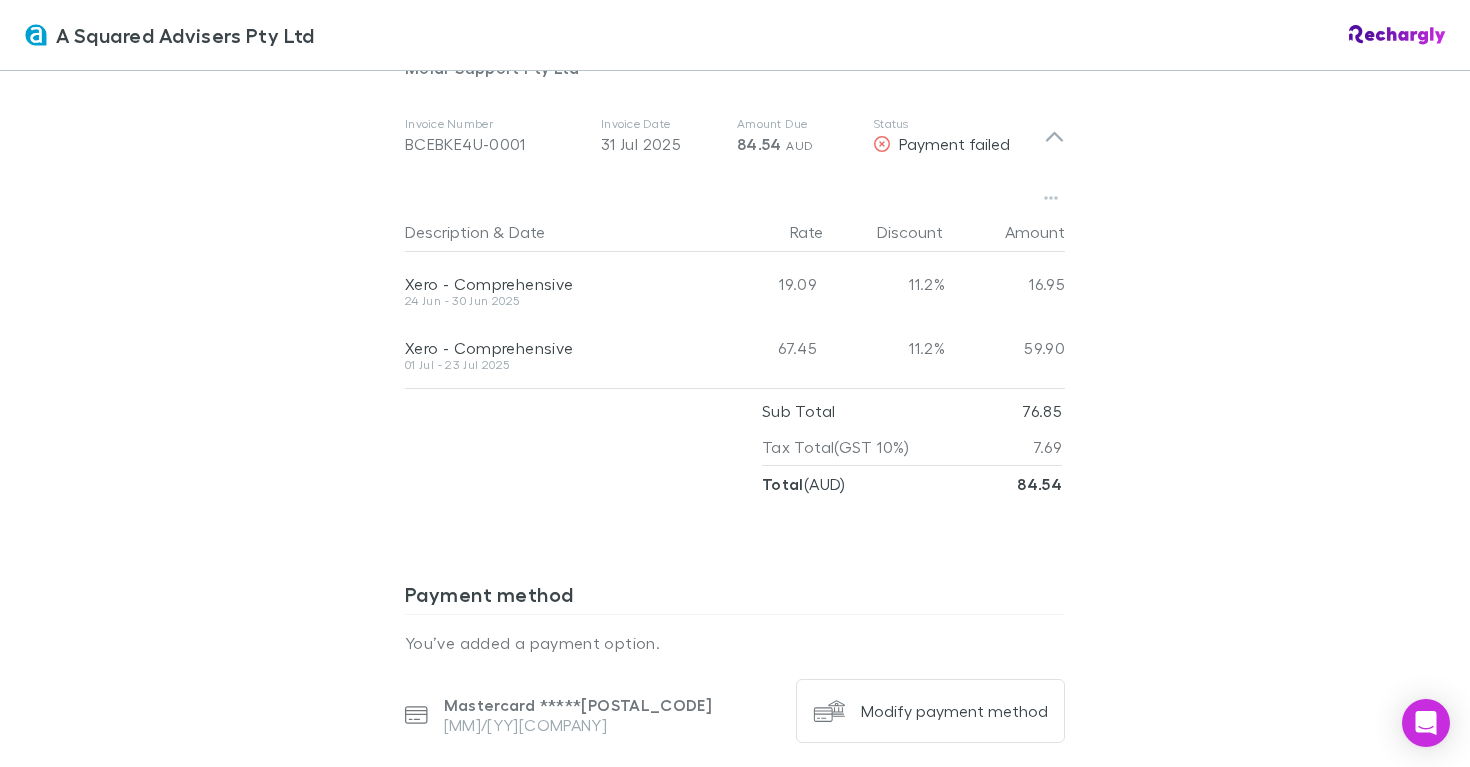 scroll, scrollTop: 1015, scrollLeft: 0, axis: vertical 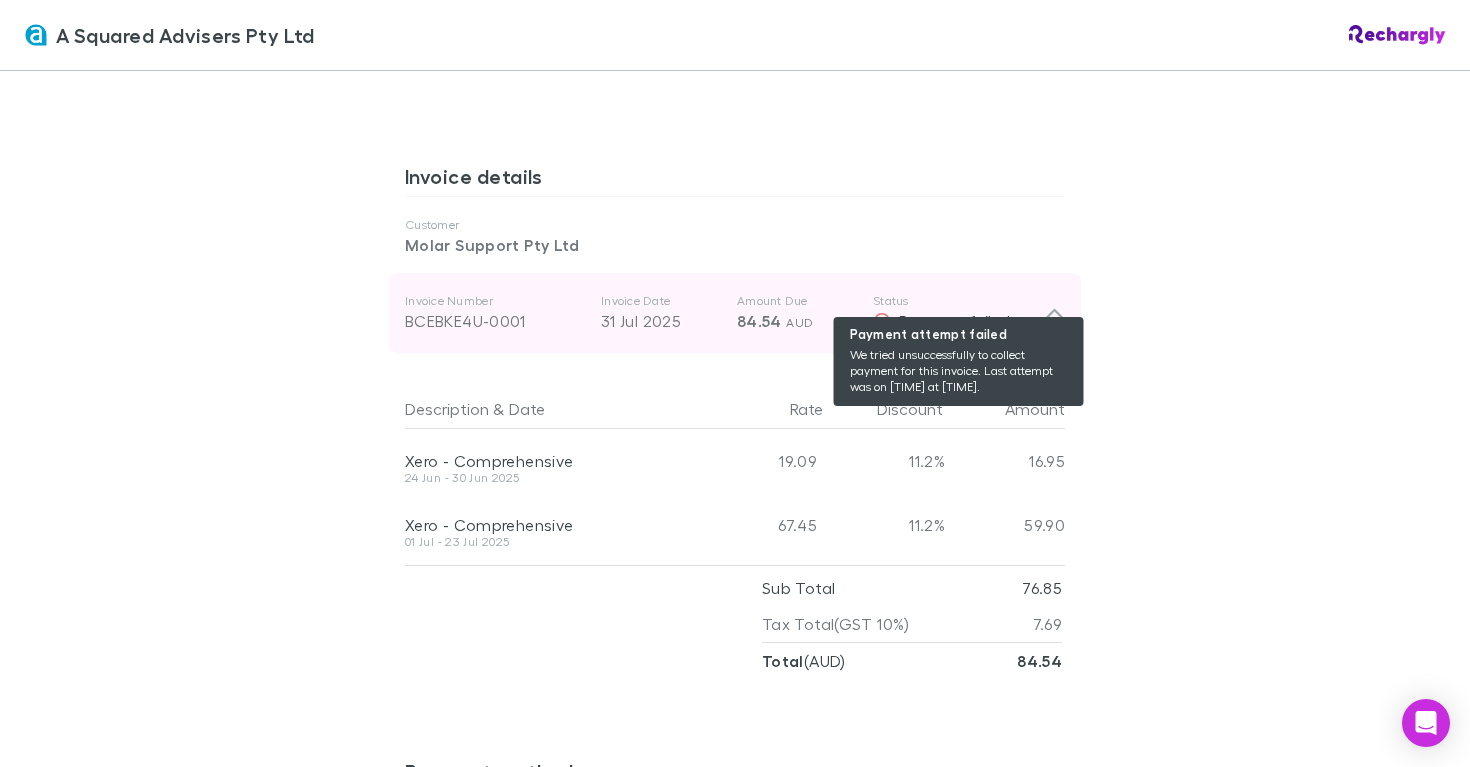 click on "Payment failed" at bounding box center [954, 320] 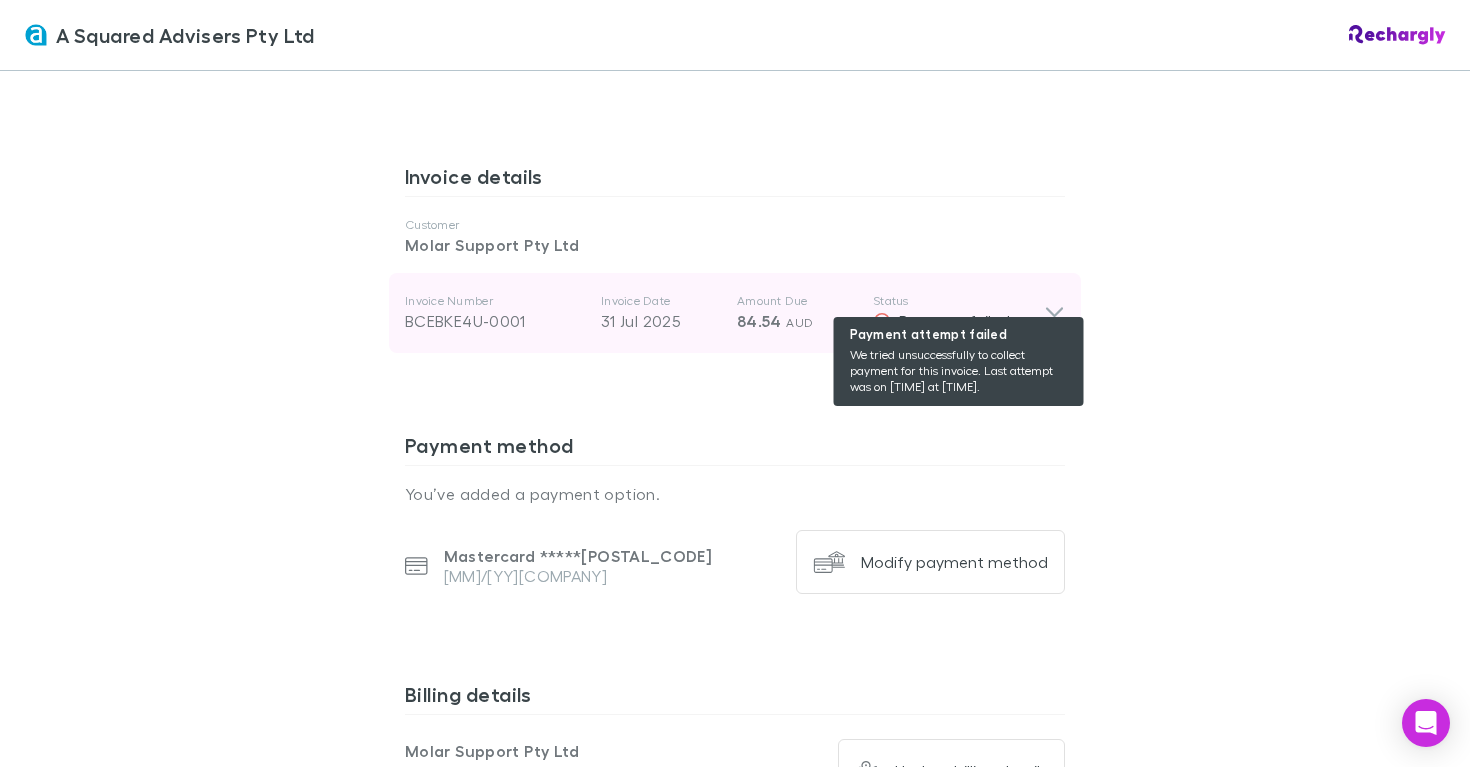 click on "Payment failed" at bounding box center [958, 321] 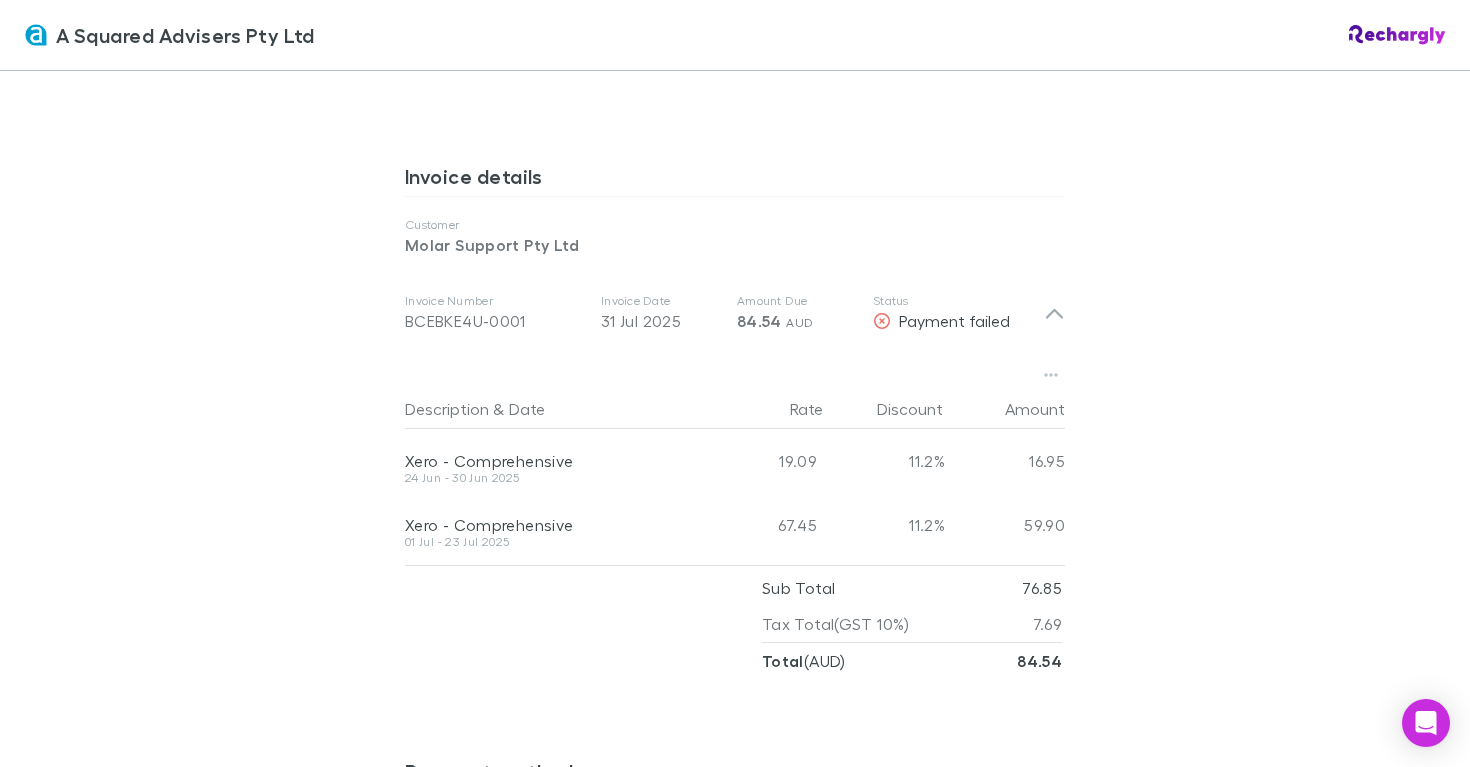 click on "A Squared Advisers Pty Ltd A Squared Advisers Pty Ltd Software subscriptions agreement A Squared Advisers Pty Ltd  has partnered with  Rechargly  to handle invoices and payments of the software subscriptions that they pay on behalf of your company. Status Payment method added and auto-charge working correctly. Summary You access  discounted pricing  thanks to  A Squared Advisers Pty Ltd . Rechargly  allows them to  auto-charge  future invoices automatically. To proceed, you need to  set up a payment method  and accept this agreement. Services Software subscription services . The software suite subscription gives you access to a curated selection of accounting and productivity tools  at an exclusive discounted rate . Customer Molar Support Pty Ltd Billing Monthly Vendors Xero Category Cloud Software Invoice details Customer Molar Support Pty Ltd Invoice Number BCEBKE4U-0001 Invoice Date 31 Jul 2025 Amount Due 84.54   AUD Status Payment failed Description   &   Date Rate   Discount   Amount   19.09 11.2% 16.95" at bounding box center [735, 383] 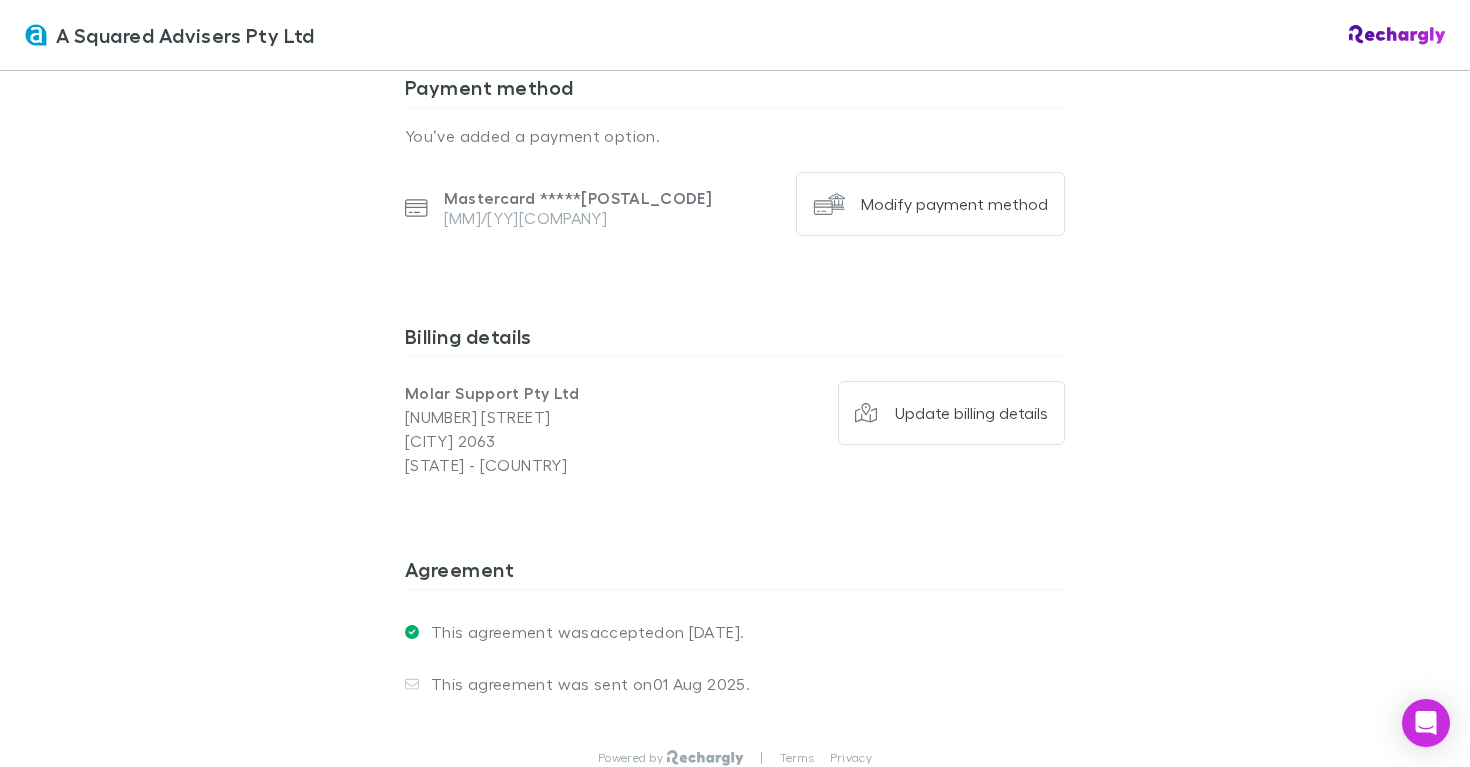 scroll, scrollTop: 1700, scrollLeft: 0, axis: vertical 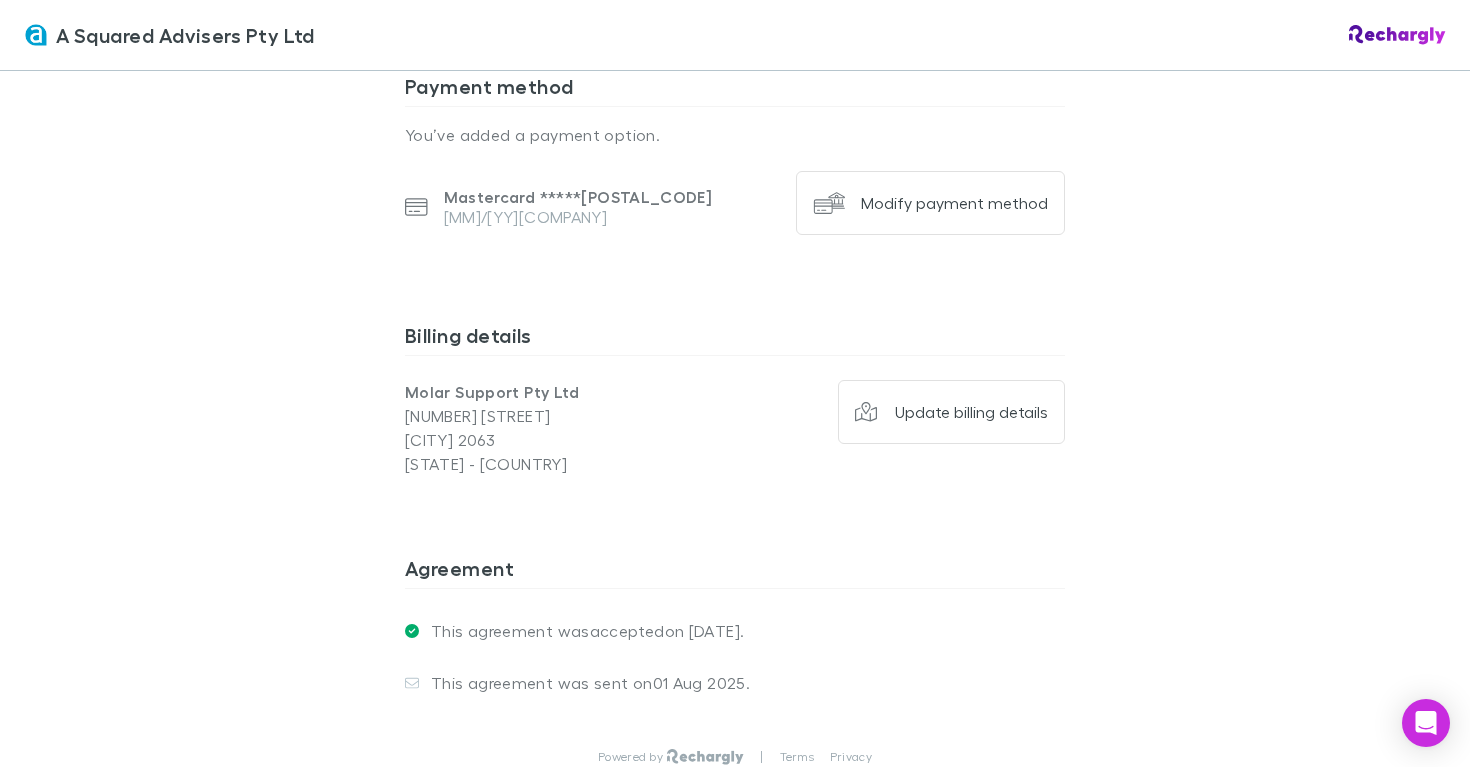 click on "A Squared Advisers Pty Ltd A Squared Advisers Pty Ltd Software subscriptions agreement A Squared Advisers Pty Ltd  has partnered with  Rechargly  to handle invoices and payments of the software subscriptions that they pay on behalf of your company. Status Payment method added and auto-charge working correctly. Summary You access  discounted pricing  thanks to  A Squared Advisers Pty Ltd . Rechargly  allows them to  auto-charge  future invoices automatically. To proceed, you need to  set up a payment method  and accept this agreement. Services Software subscription services . The software suite subscription gives you access to a curated selection of accounting and productivity tools  at an exclusive discounted rate . Customer Molar Support Pty Ltd Billing Monthly Vendors Xero Category Cloud Software Invoice details Customer Molar Support Pty Ltd Invoice Number BCEBKE4U-0001 Invoice Date 31 Jul 2025 Amount Due 84.54   AUD Status Payment failed Description   &   Date Rate   Discount   Amount   19.09 11.2% 16.95" at bounding box center (735, 383) 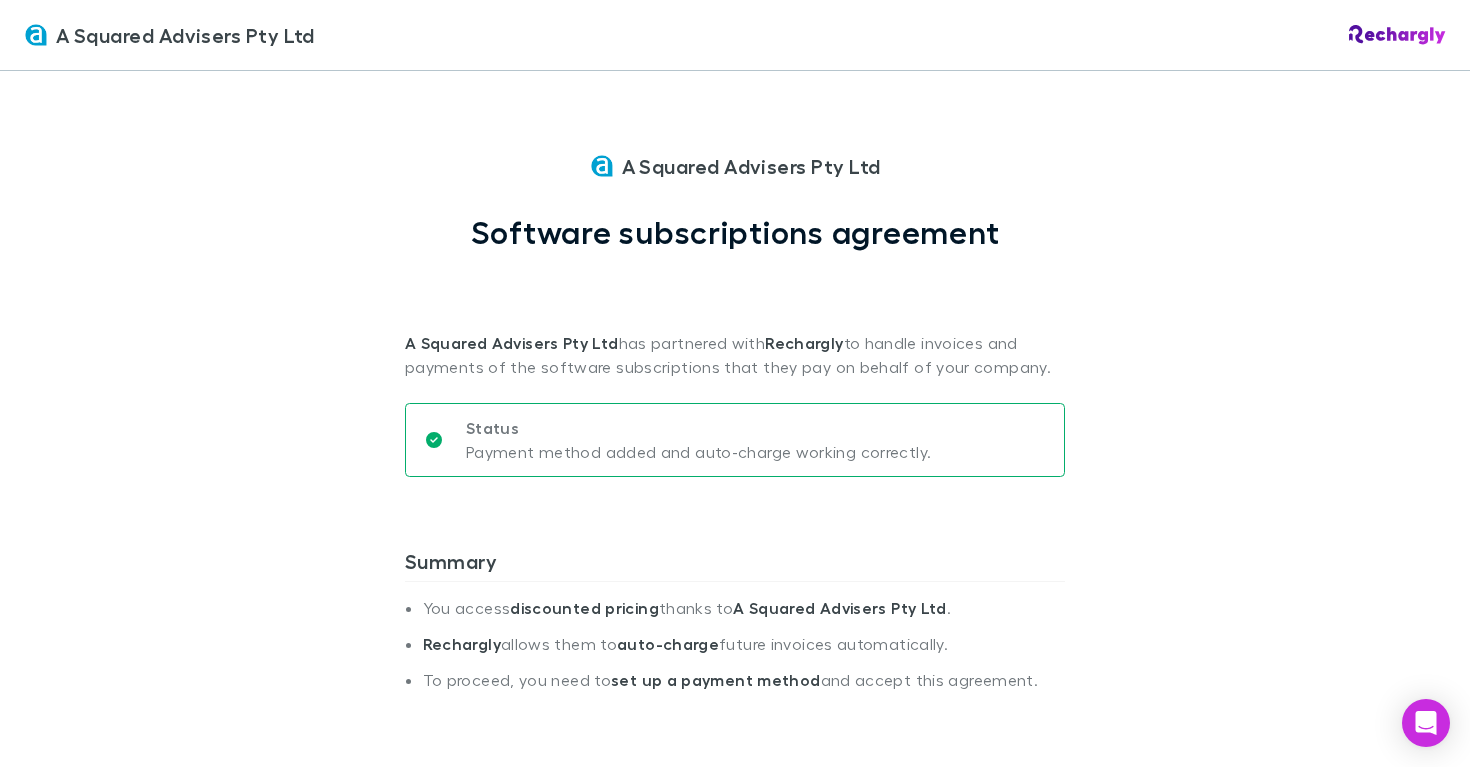 scroll, scrollTop: 0, scrollLeft: 0, axis: both 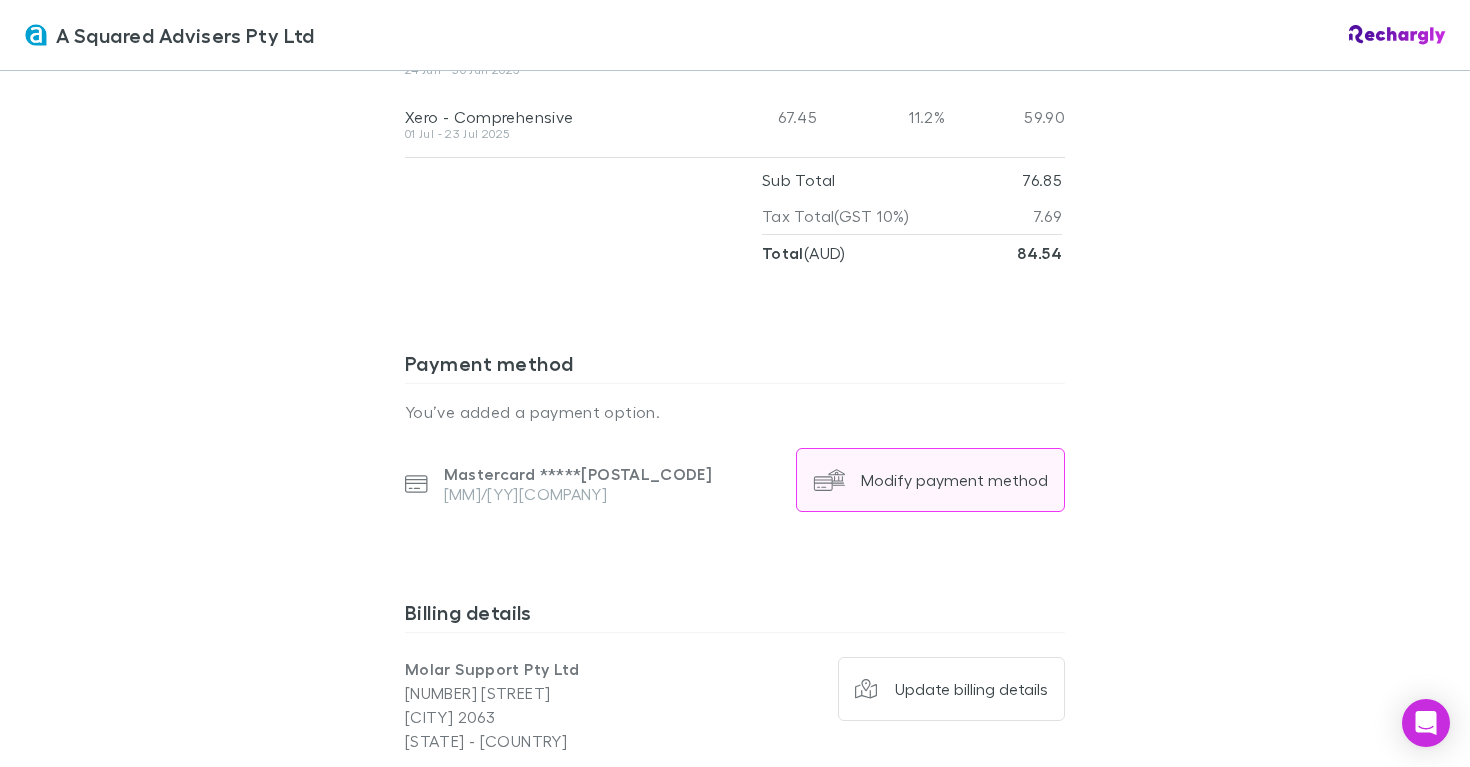 click on "Modify payment method" at bounding box center [930, 480] 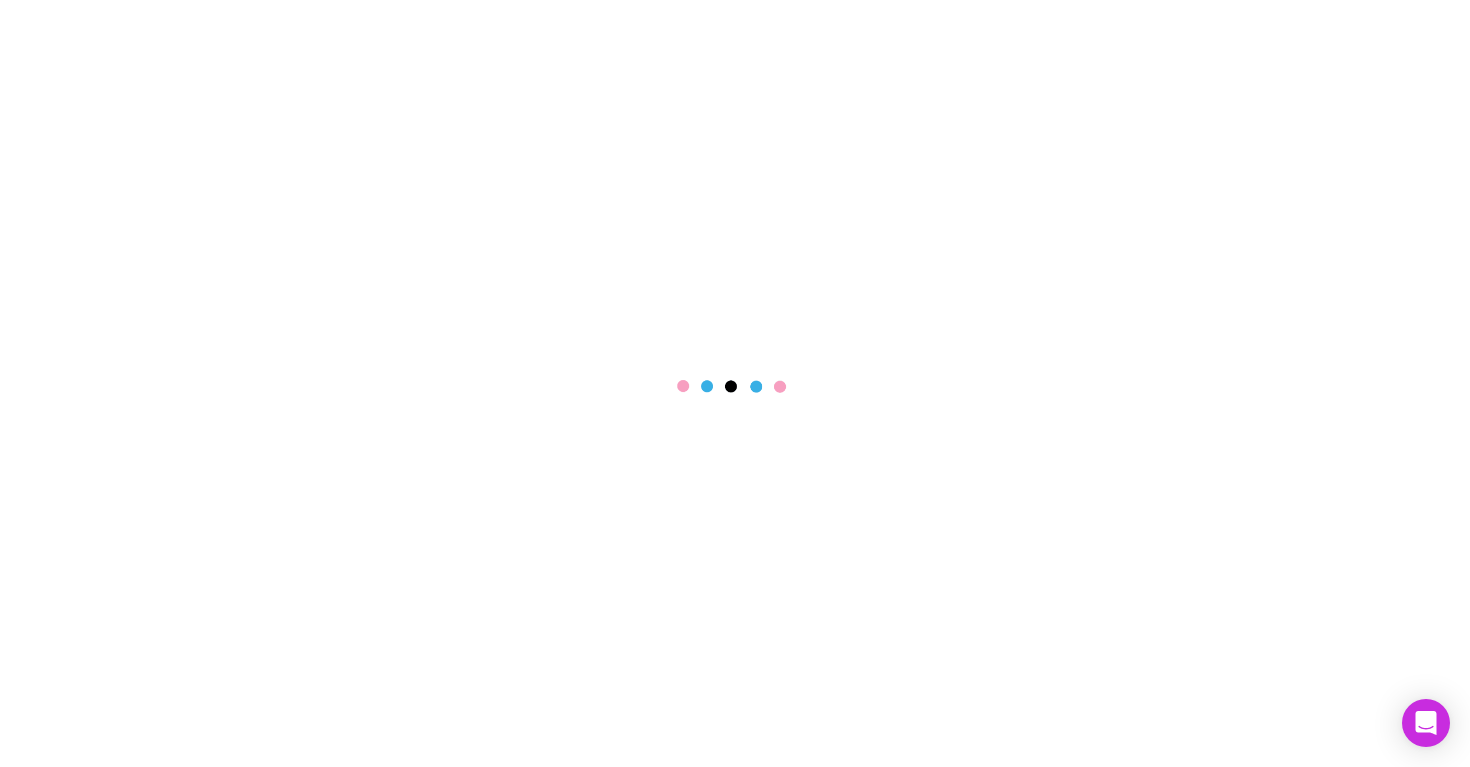 scroll, scrollTop: 0, scrollLeft: 0, axis: both 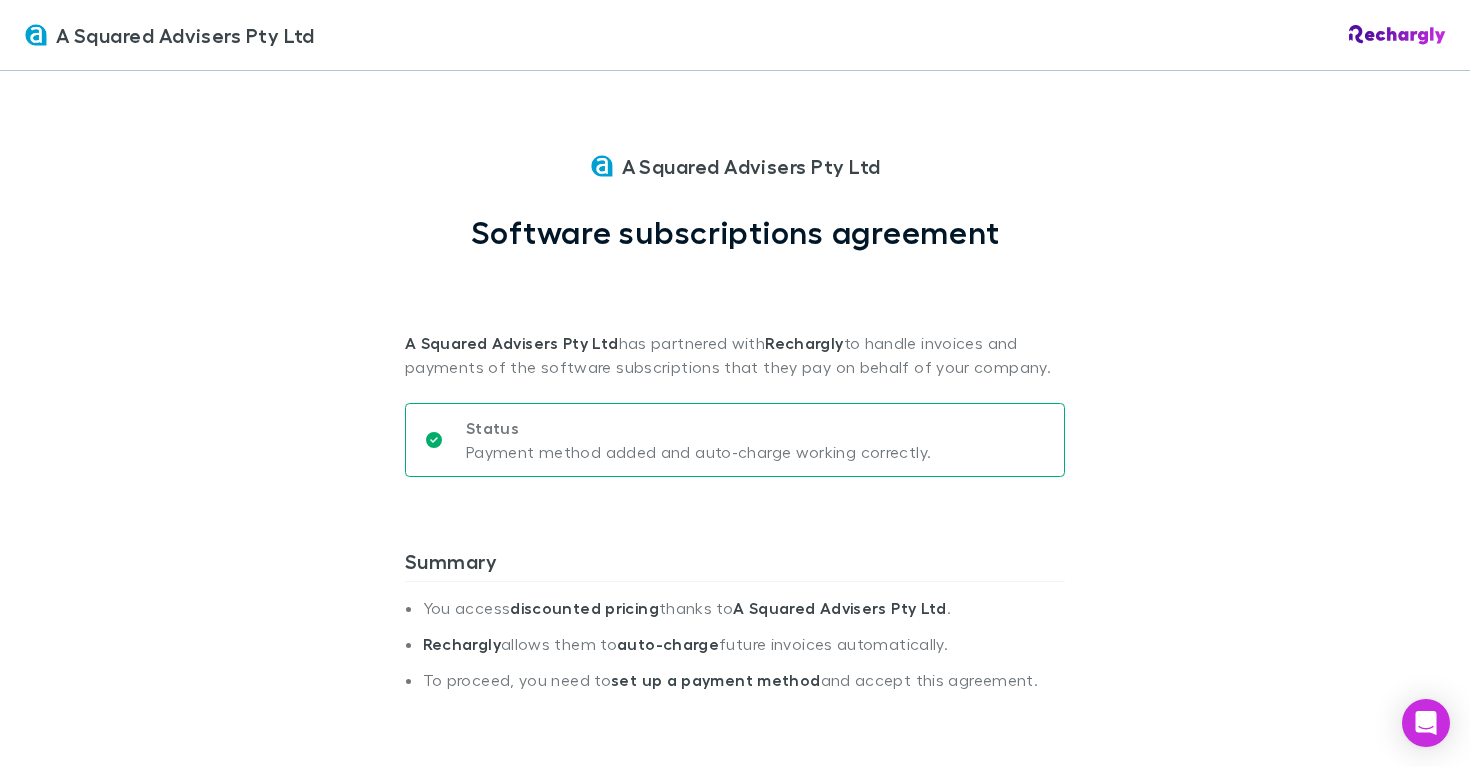 click on "A Squared Advisers Pty Ltd A Squared Advisers Pty Ltd Software subscriptions agreement A Squared Advisers Pty Ltd  has partnered with  Rechargly  to handle invoices and payments of the software subscriptions that they pay on behalf of your company. Status Payment method added and auto-charge working correctly. Summary You access  discounted pricing  thanks to  A Squared Advisers Pty Ltd . Rechargly  allows them to  auto-charge  future invoices automatically. To proceed, you need to  set up a payment method  and accept this agreement. Services Software subscription services . The software suite subscription gives you access to a curated selection of accounting and productivity tools  at an exclusive discounted rate . Customer Molar Support Pty Ltd Billing Monthly Vendors Xero Category Cloud Software Invoice details Customer Molar Support Pty Ltd Invoice Number BCEBKE4U-0001 Invoice Date 31 Jul 2025 Amount Due 84.54   AUD Status Paid Description   &   Date Rate   Discount   Amount   Xero - Comprehensive 19.09 )" at bounding box center [735, 383] 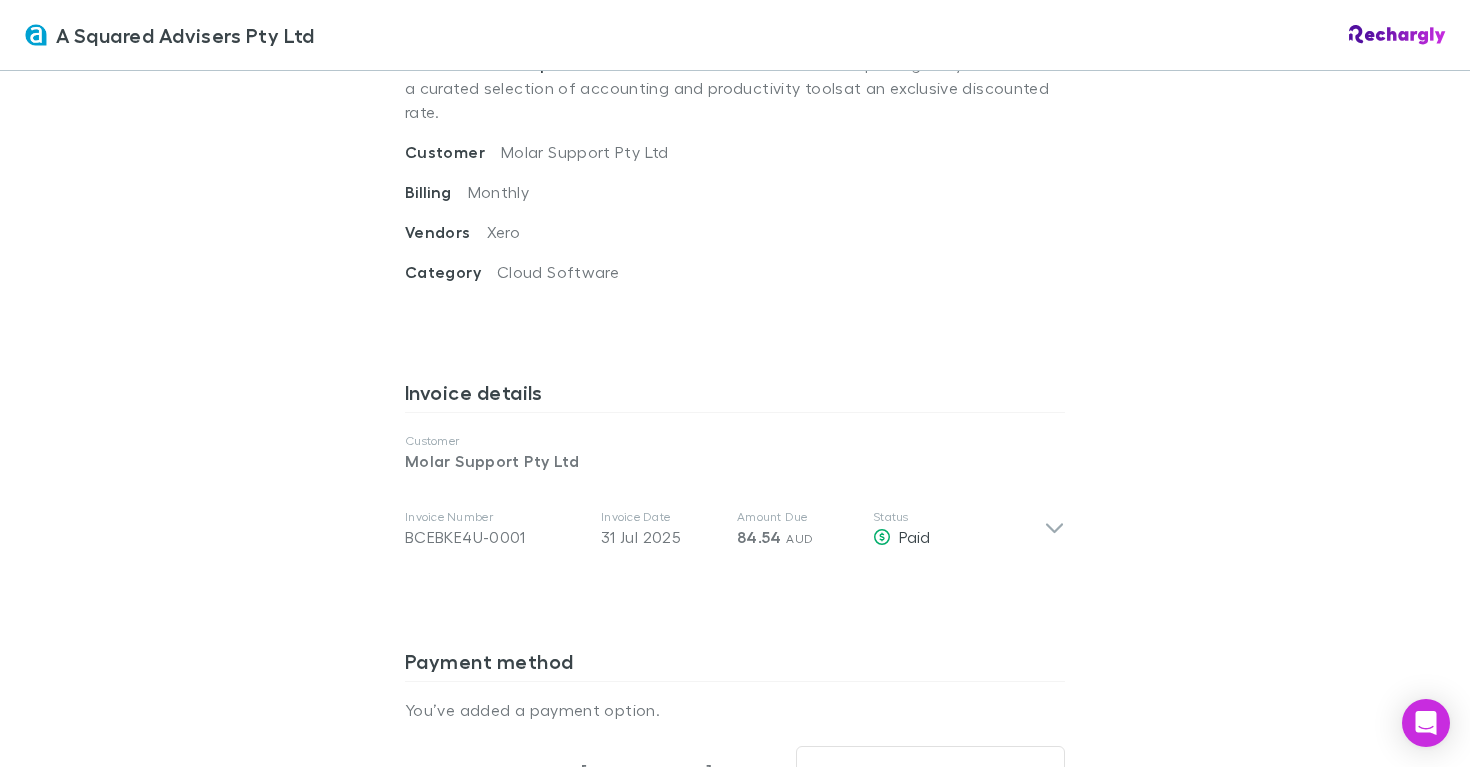 scroll, scrollTop: 803, scrollLeft: 0, axis: vertical 